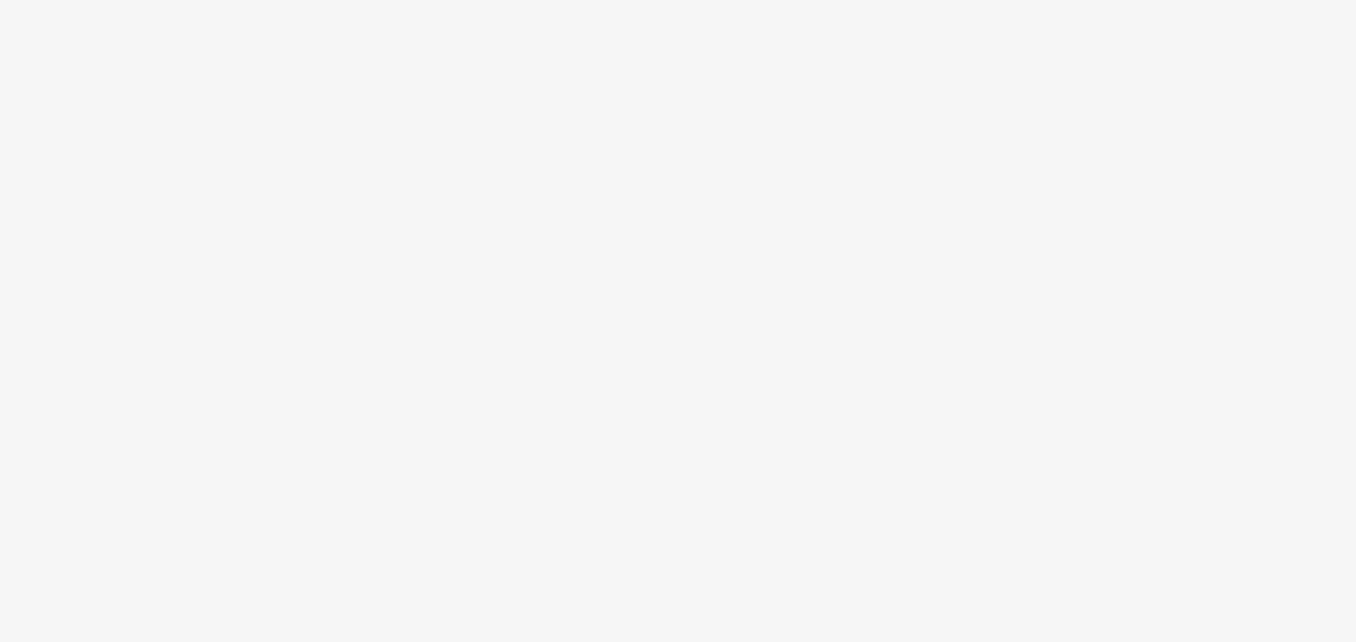 scroll, scrollTop: 0, scrollLeft: 0, axis: both 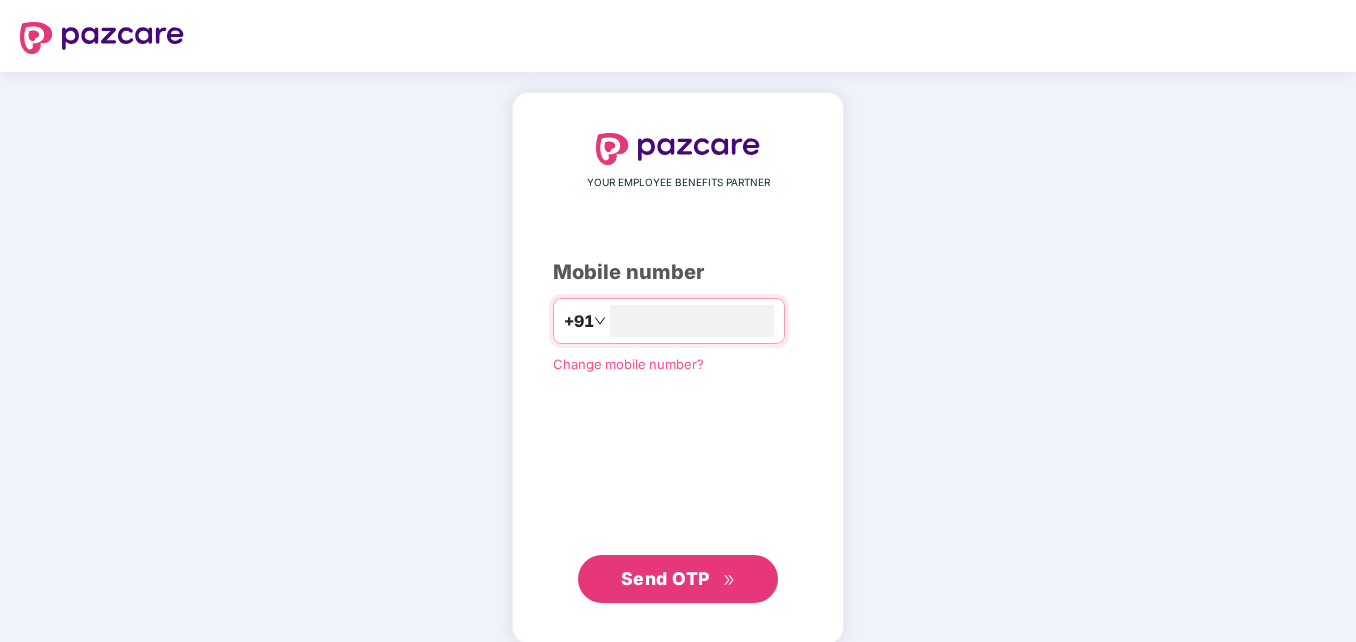 type on "**********" 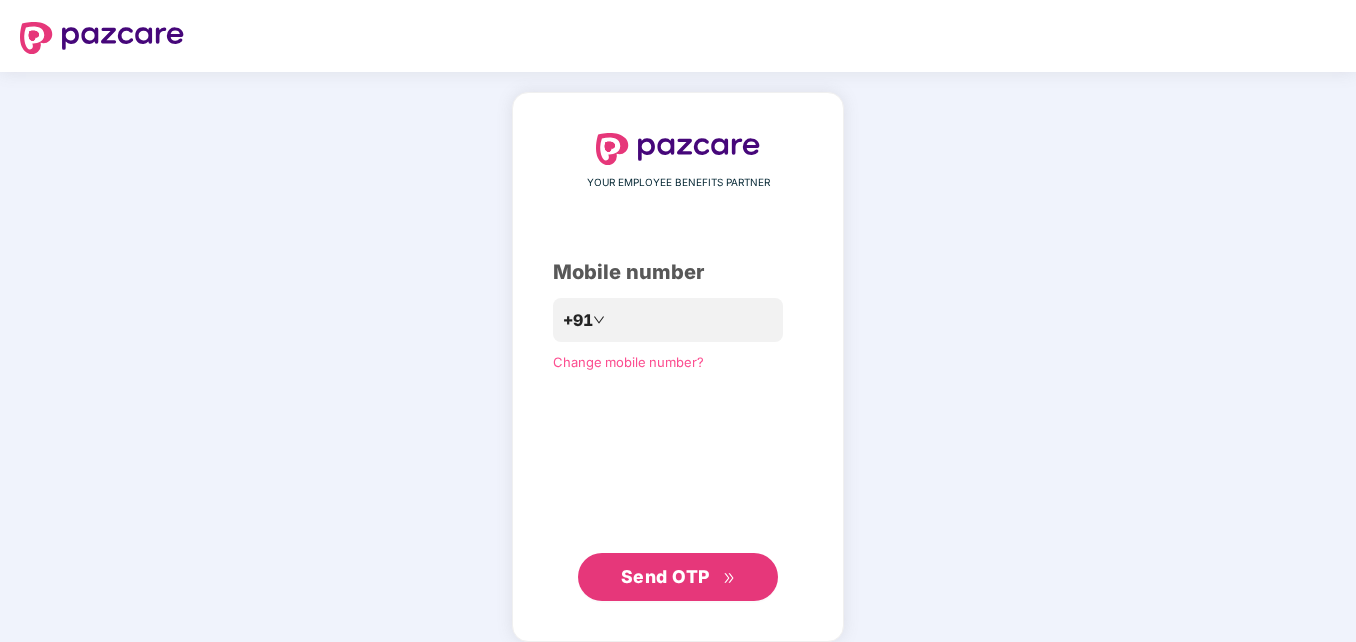 click on "Send OTP" at bounding box center (678, 577) 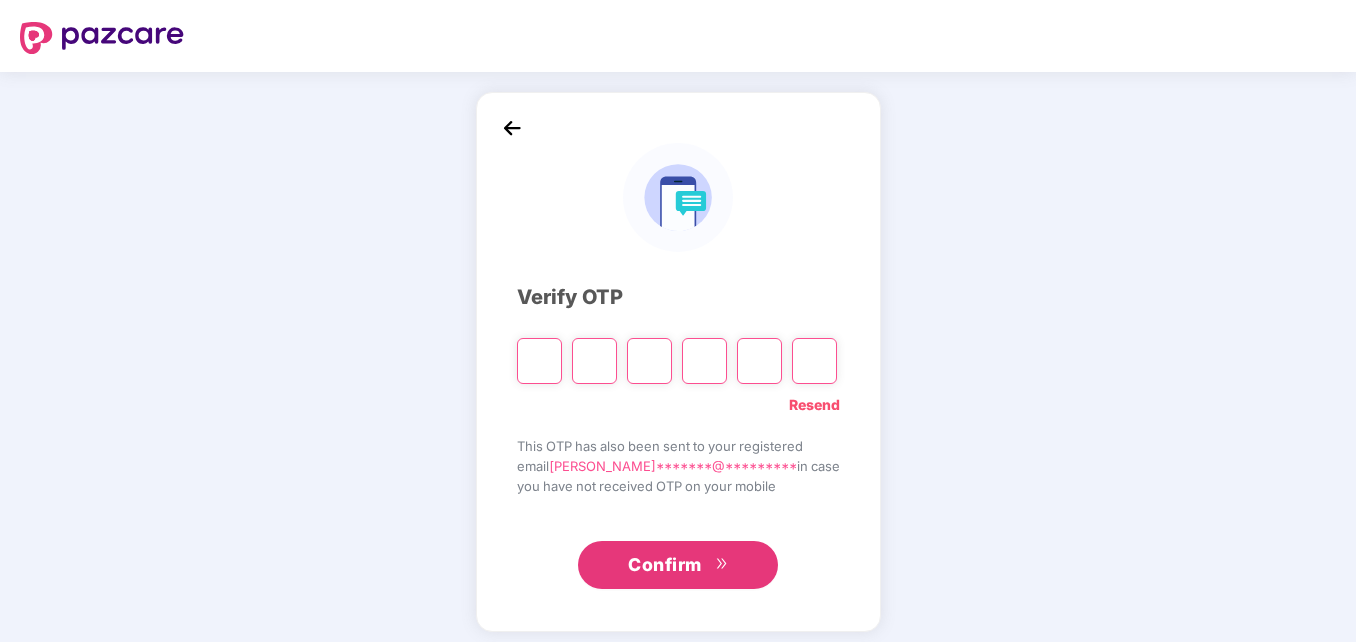 type on "*" 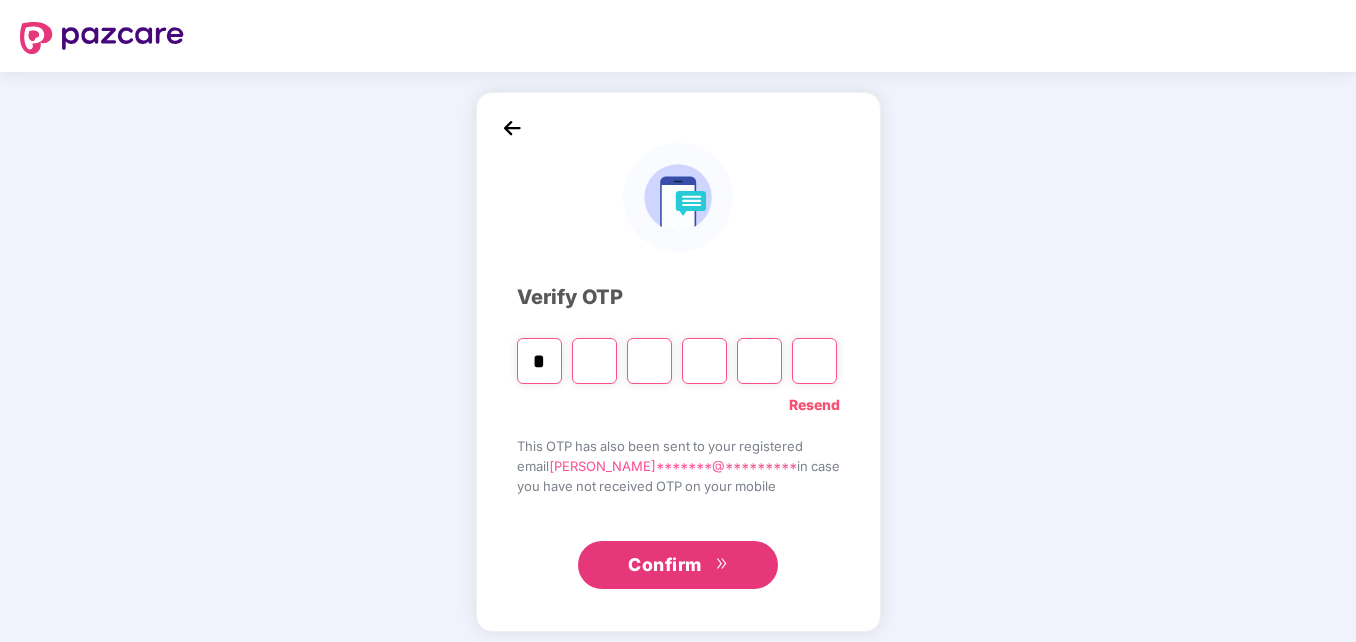 type on "*" 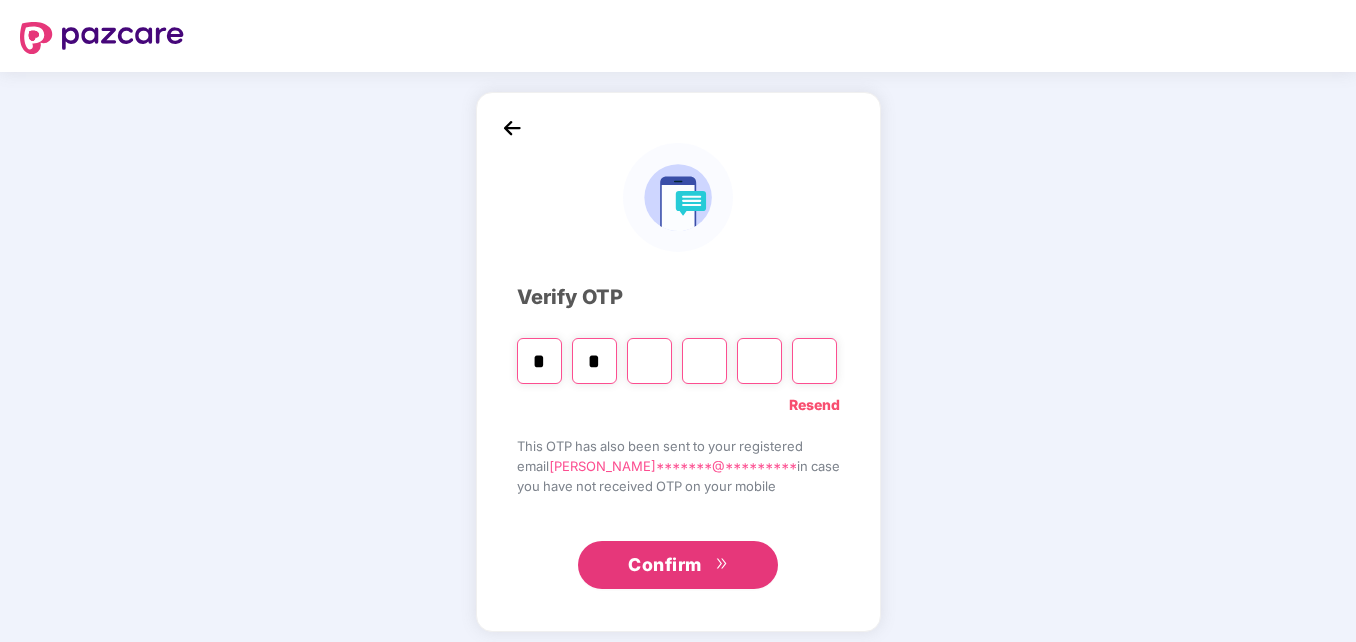 type on "*" 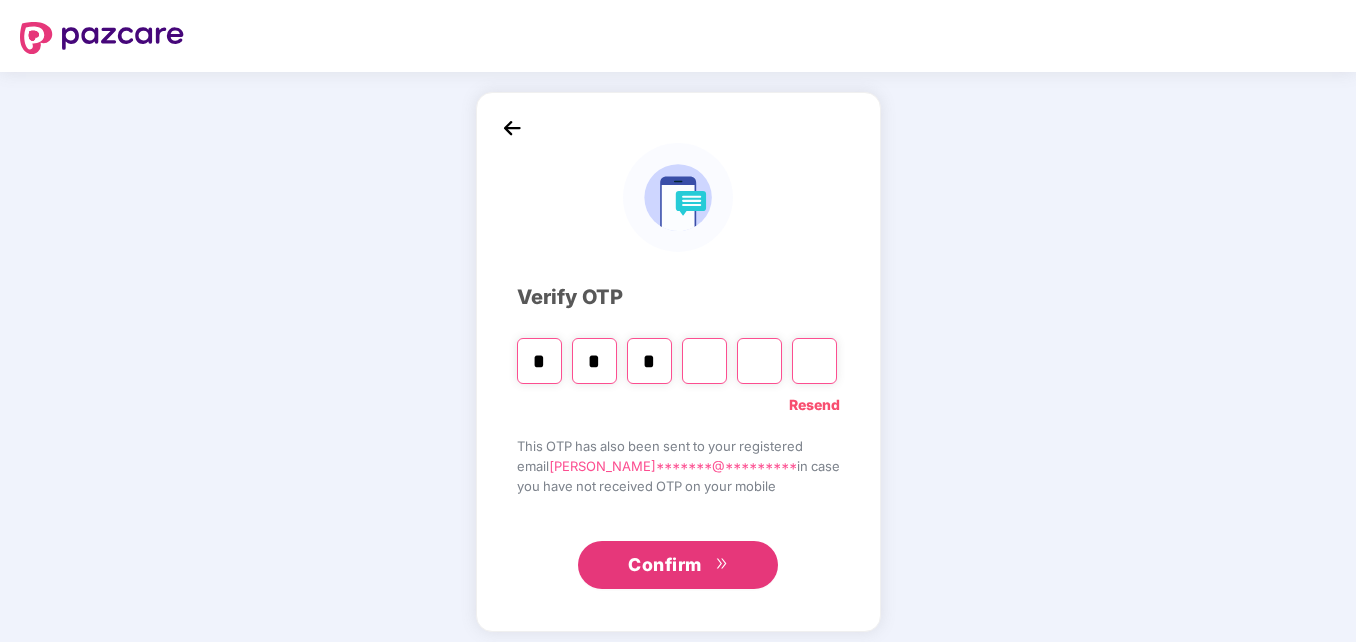 type on "*" 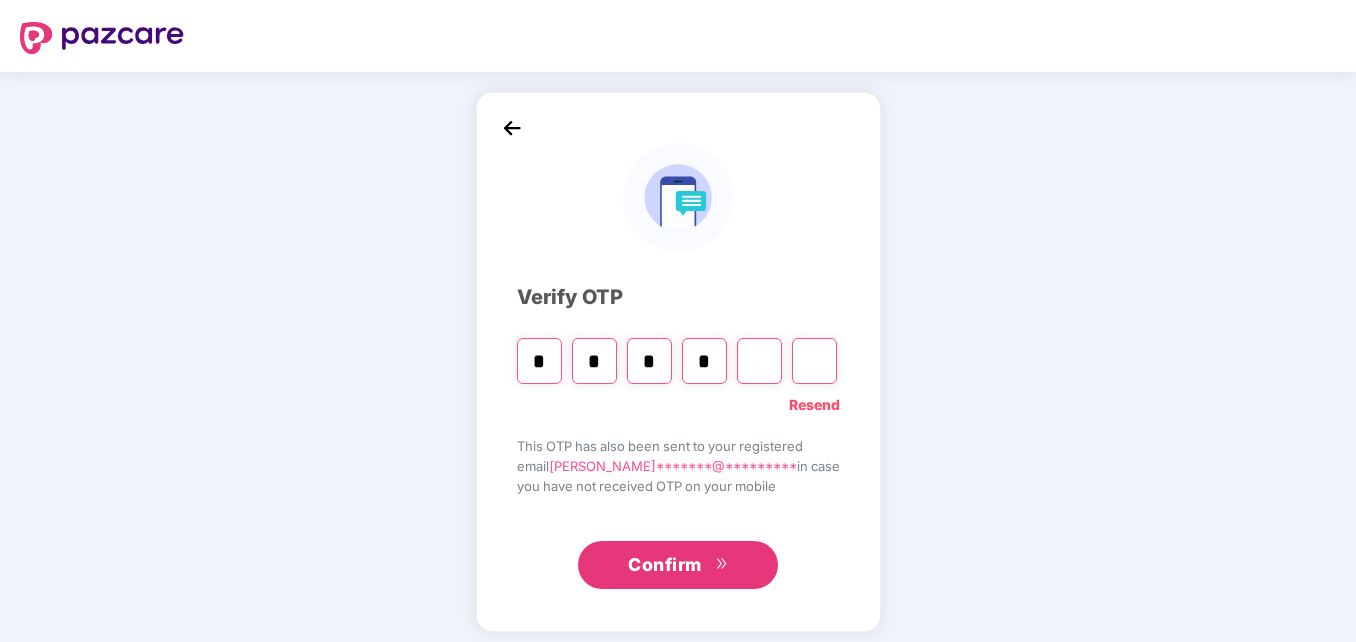 type on "*" 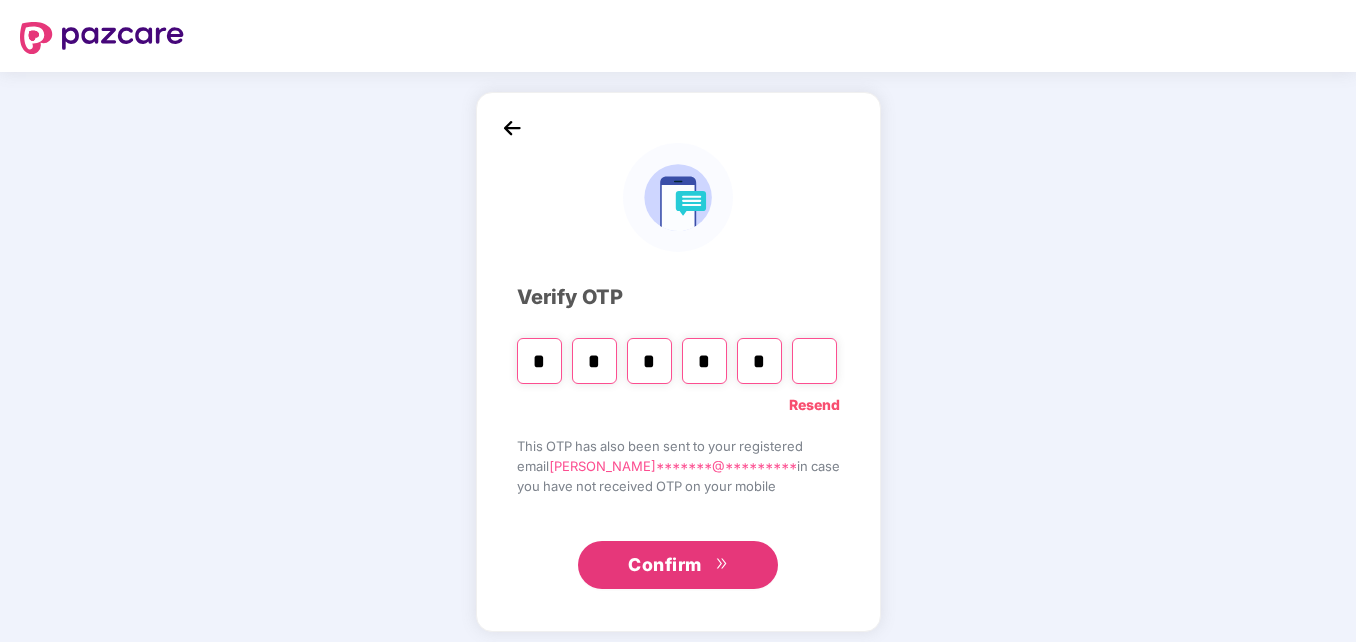 type on "*" 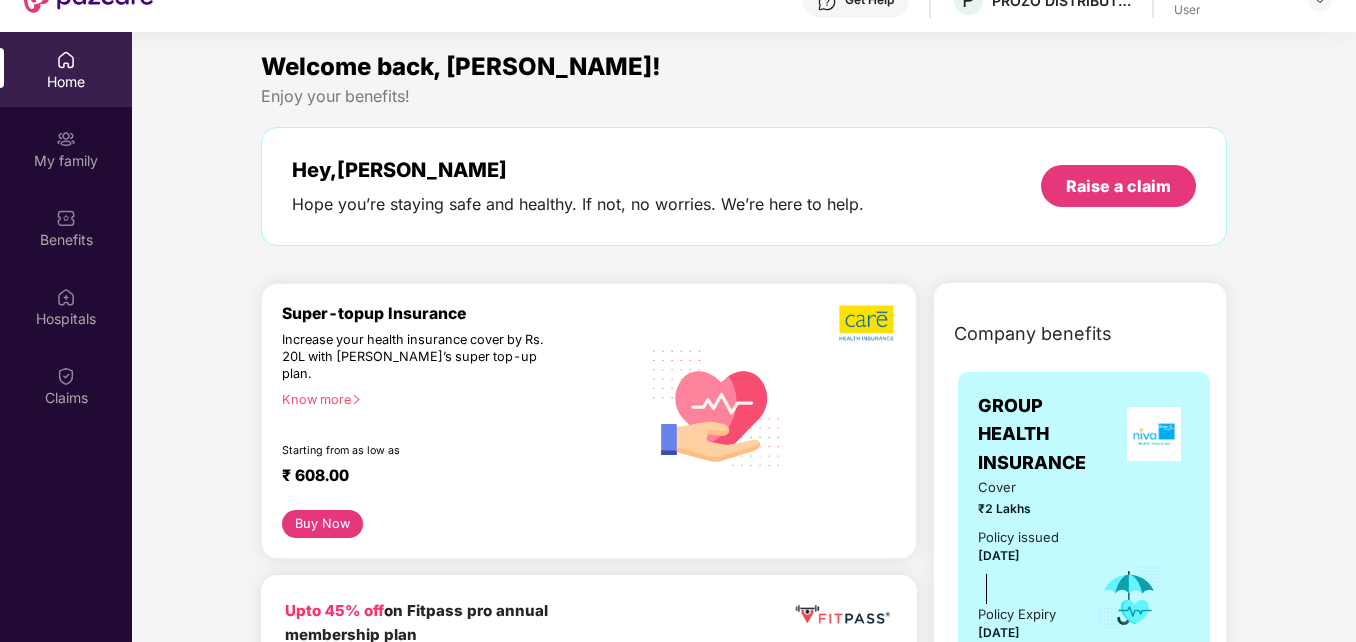 scroll, scrollTop: 112, scrollLeft: 0, axis: vertical 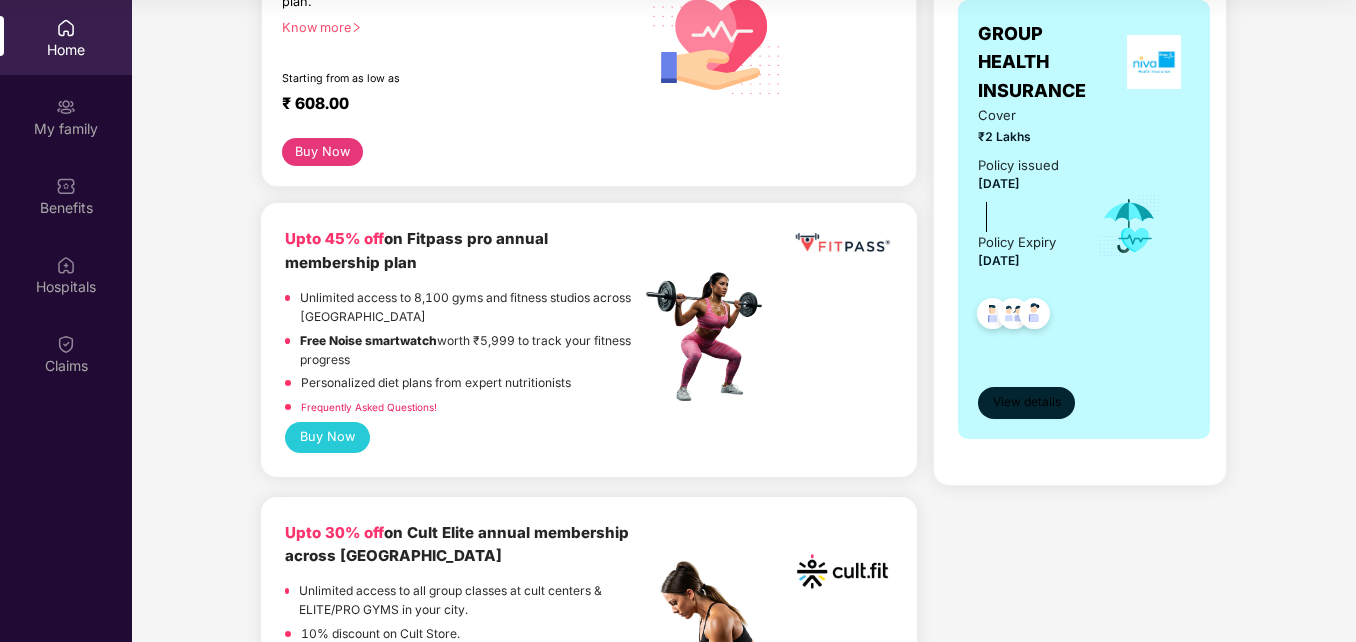 click on "View details" at bounding box center [1027, 402] 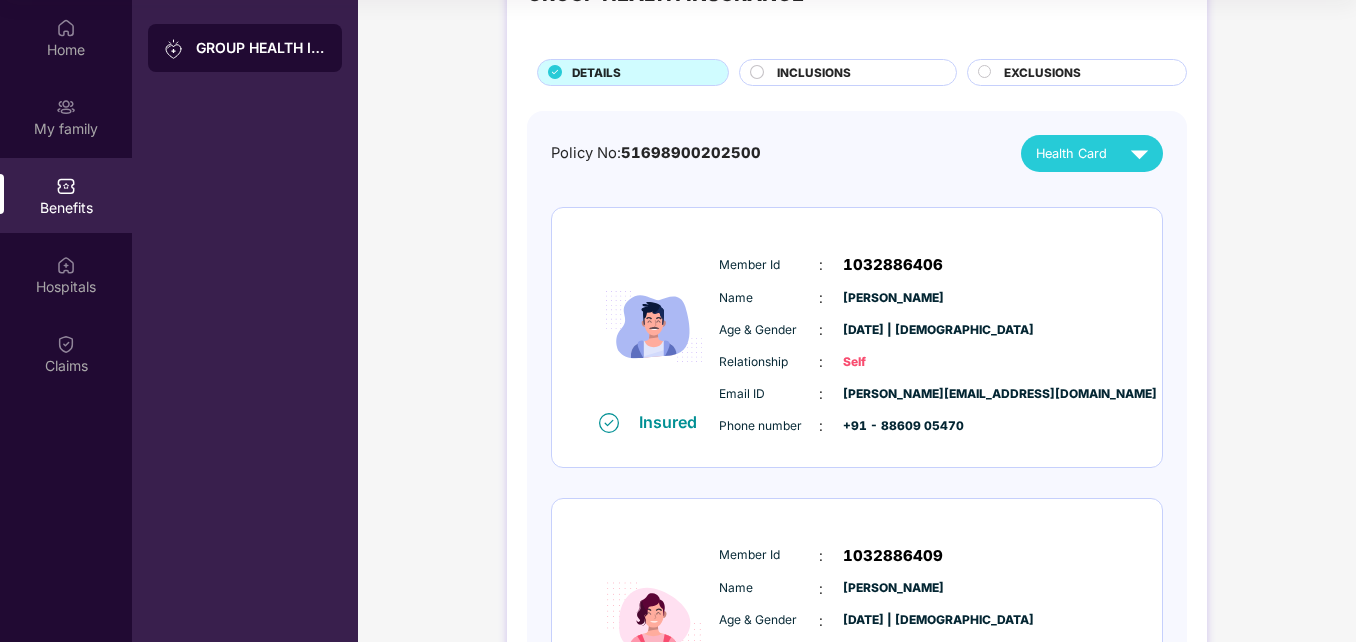 scroll, scrollTop: 0, scrollLeft: 0, axis: both 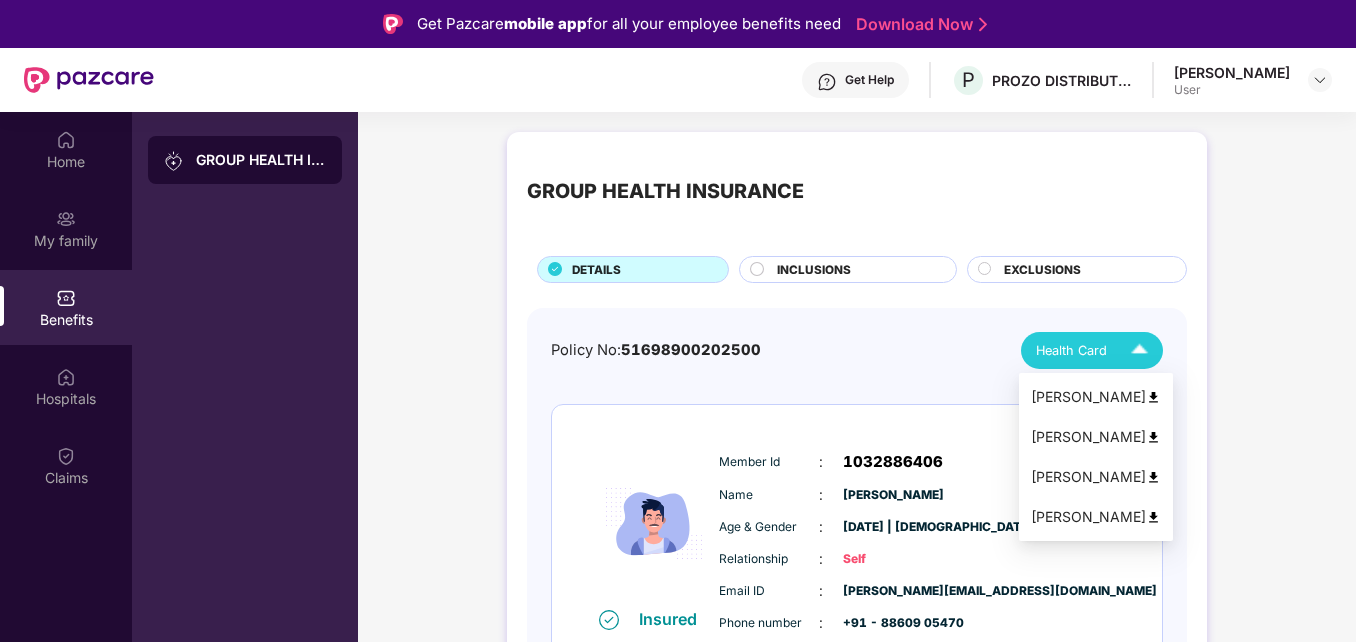 click on "Health Card" at bounding box center (1096, 350) 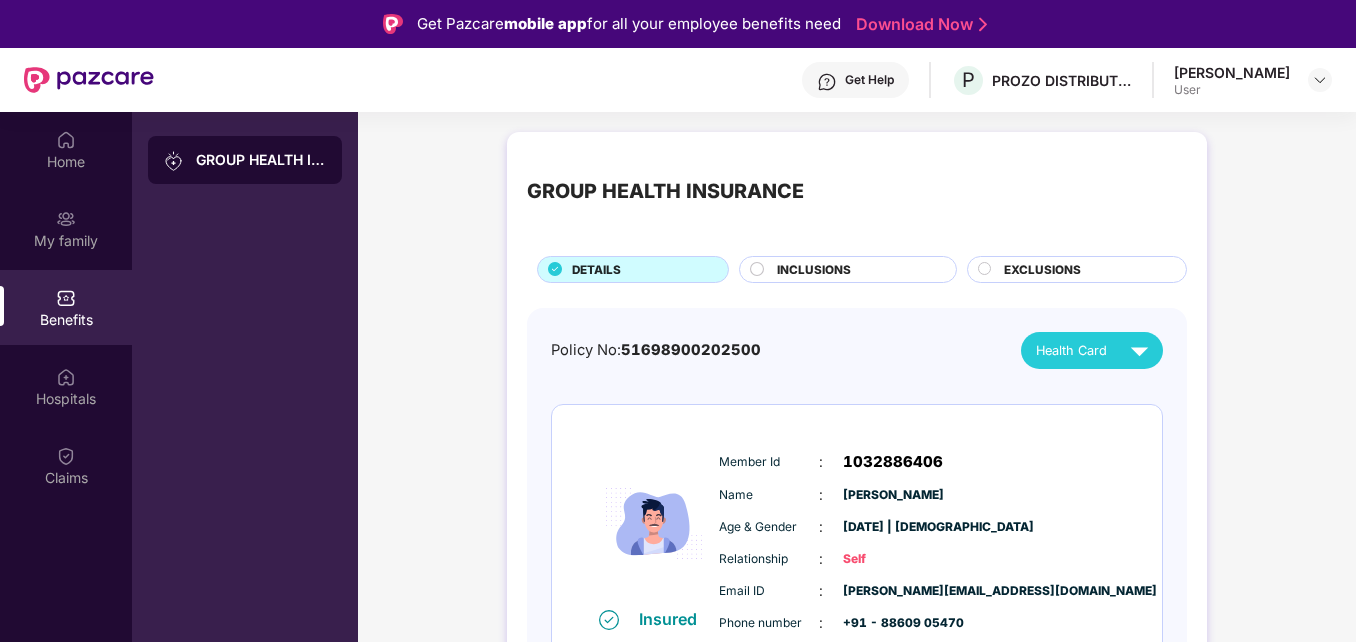 click on "Policy No:  51698900202500 Health Card Insured Member Id : 1032886406 Name : [PERSON_NAME]  Age & Gender : [DATE] | [DEMOGRAPHIC_DATA] Relationship : Self Email ID : [PERSON_NAME][EMAIL_ADDRESS][DOMAIN_NAME] Phone number : +91 - 88609 05470 Insured Member Id : 1032886409 Name : [PERSON_NAME] Age & Gender : [DATE] | [DEMOGRAPHIC_DATA] Relationship : Spouse Email ID : [PERSON_NAME][EMAIL_ADDRESS][DOMAIN_NAME] Phone number : +91 - 88609 05470 Insured Member Id : 1032886407 Name : [PERSON_NAME] Age & Gender : [DATE] | [DEMOGRAPHIC_DATA] Relationship : Child Email ID : [PERSON_NAME][EMAIL_ADDRESS][DOMAIN_NAME] Phone number : +91 - 88609 05470 Insured Member Id : 1032886408 Name : [PERSON_NAME] Age & Gender : [DATE] | [DEMOGRAPHIC_DATA] Relationship : Child Email ID : [PERSON_NAME][EMAIL_ADDRESS][DOMAIN_NAME] Phone number : +91 - 88609 05470" at bounding box center [857, 959] 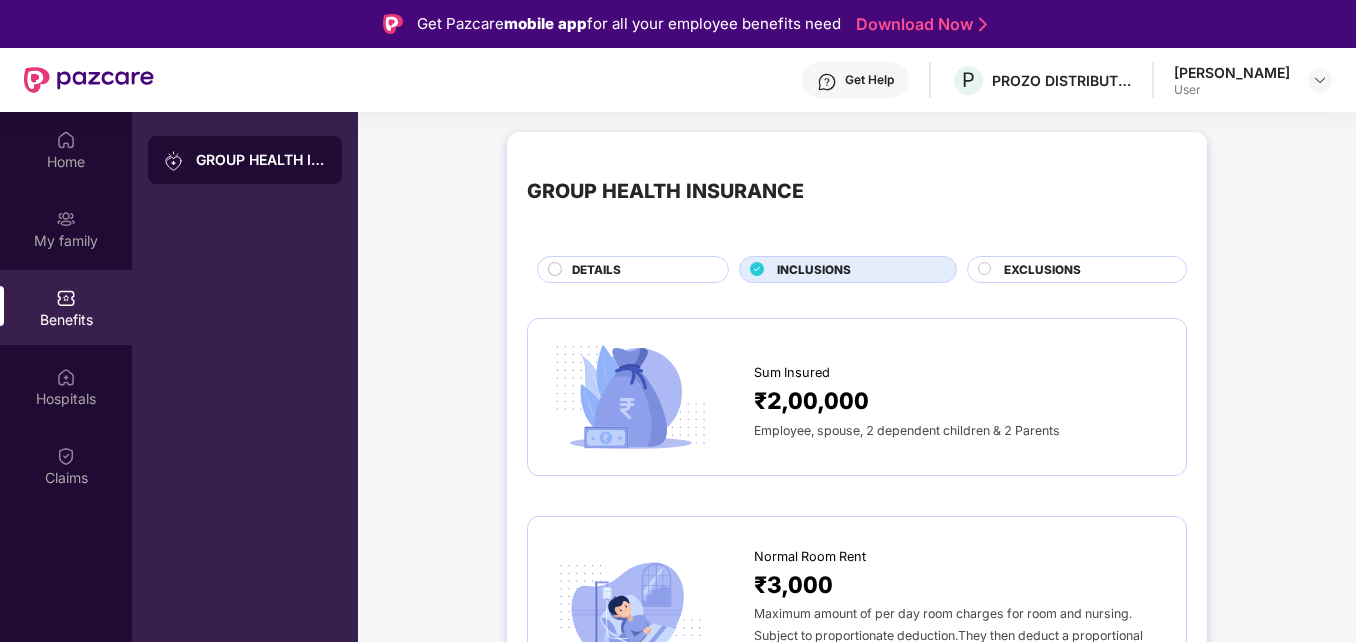 click on "Get Pazcare  mobile app  for all your employee benefits need   Download Now Get Help P PROZO DISTRIBUTION PRIVATE LIMITED [PERSON_NAME]  User Home My family Benefits Hospitals Claims GROUP HEALTH INSURANCE GROUP HEALTH INSURANCE DETAILS INCLUSIONS EXCLUSIONS Sum Insured ₹2,00,000 Employee, spouse, 2 dependent children & 2 Parents Normal Room Rent ₹3,000 Maximum amount of per day room charges for room and nursing. Subject to proportionate deduction.They then deduct a proportional amount from all associated treatment costs, including surgery fees, tests, doctor consultation and visiting charges, ICU charges, etc ICU Room Rent No Limit Maximum amount of per day room charges for ICU room and nursing. Subject to proportionate deduction.They then deduct a proportional amount from all associated treatment costs, including surgery fees, tests, doctor consultation and visiting charges, ICU charges, etc Disease wise capping No Limits Pre Hospitalization 30 days Post Hospitalization 60 days Co Pay Clause Ambulance are" at bounding box center [678, 321] 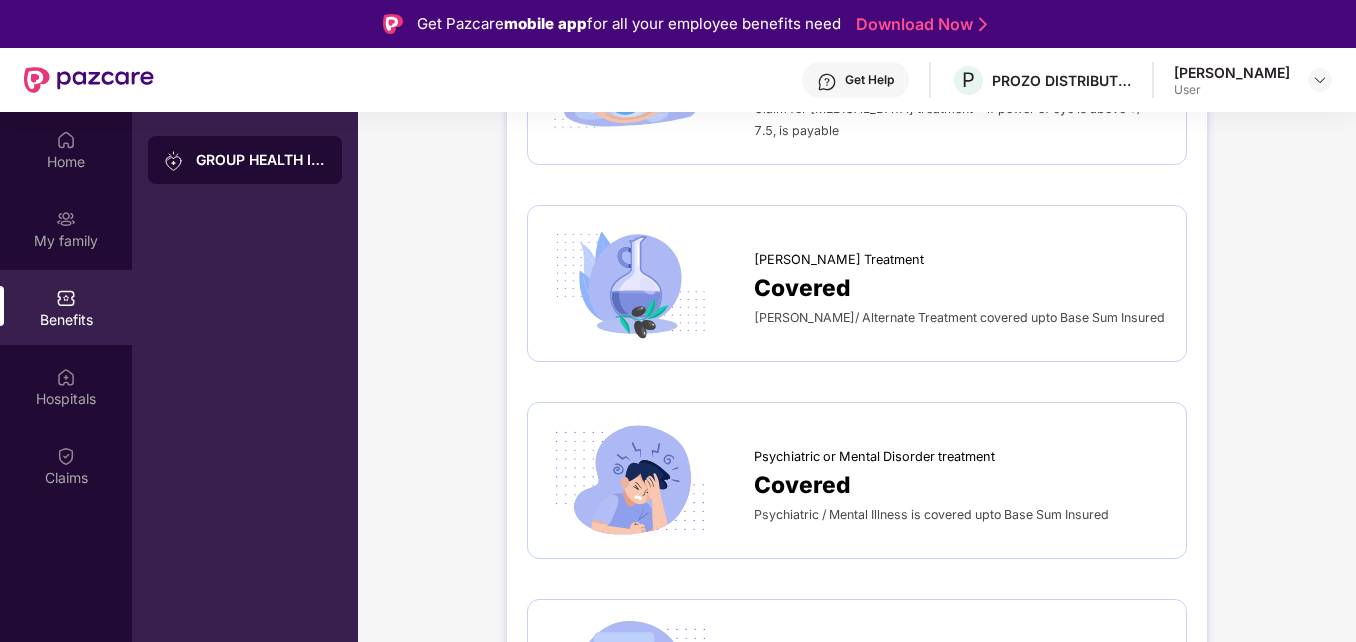 scroll, scrollTop: 3083, scrollLeft: 0, axis: vertical 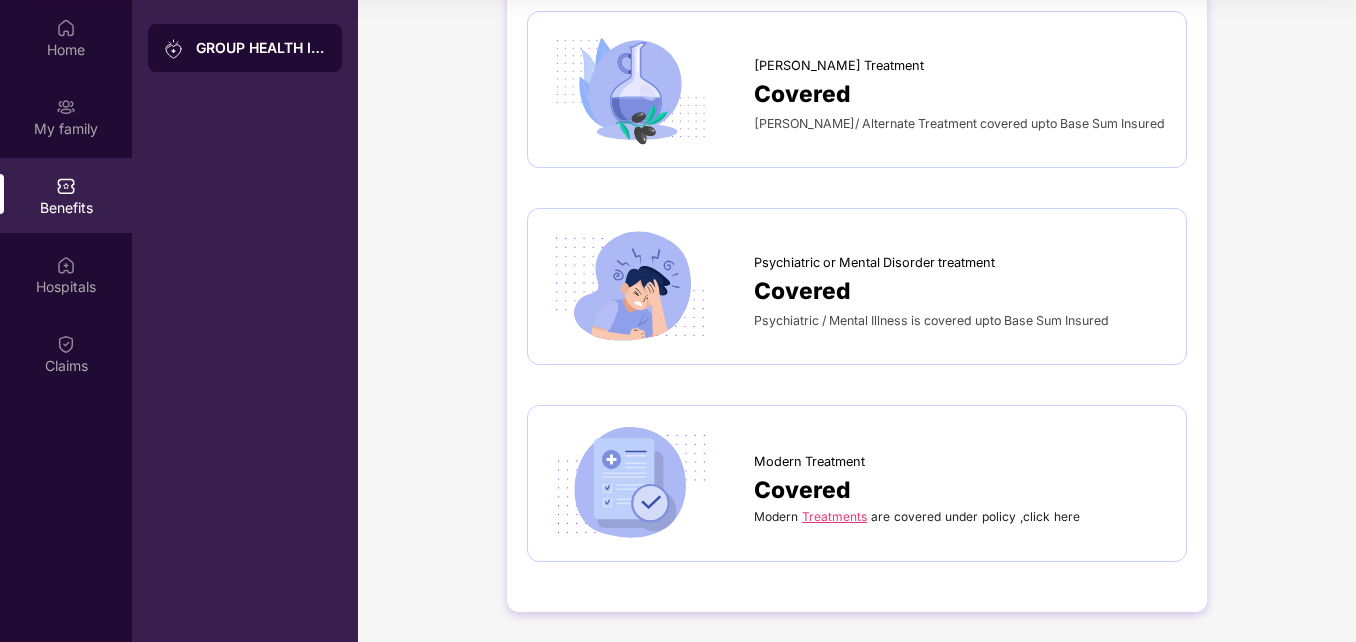 click on "Treatments" at bounding box center [834, 516] 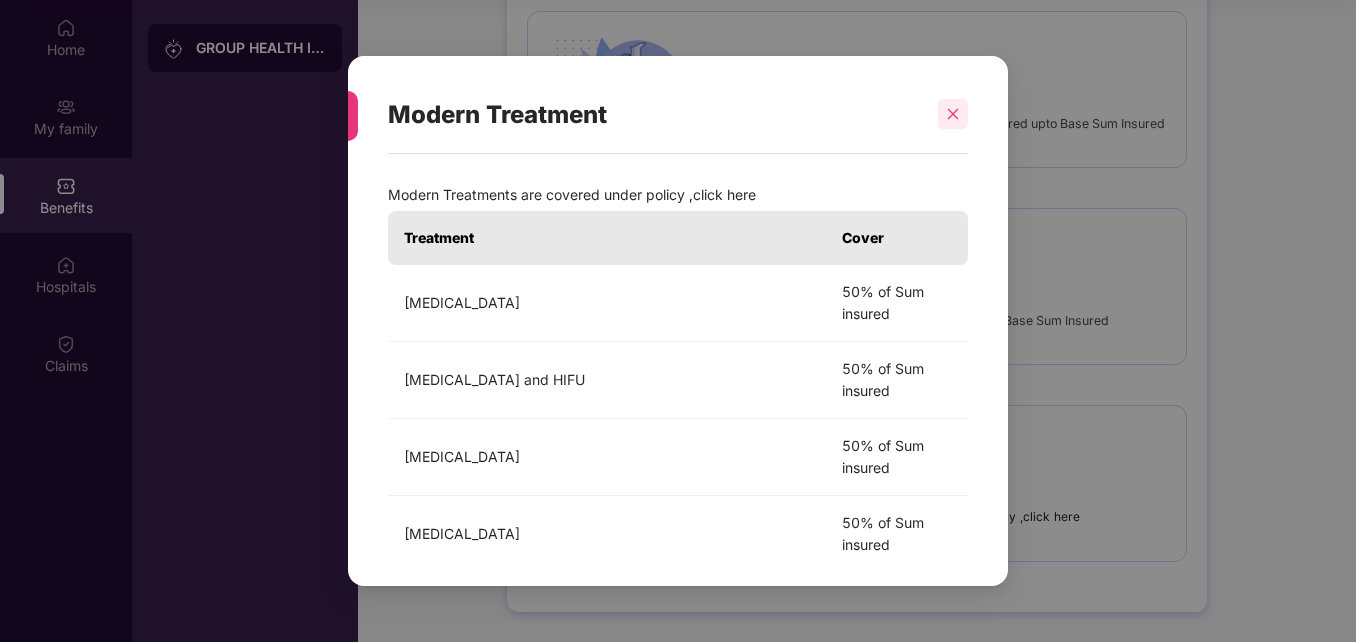 click at bounding box center [953, 114] 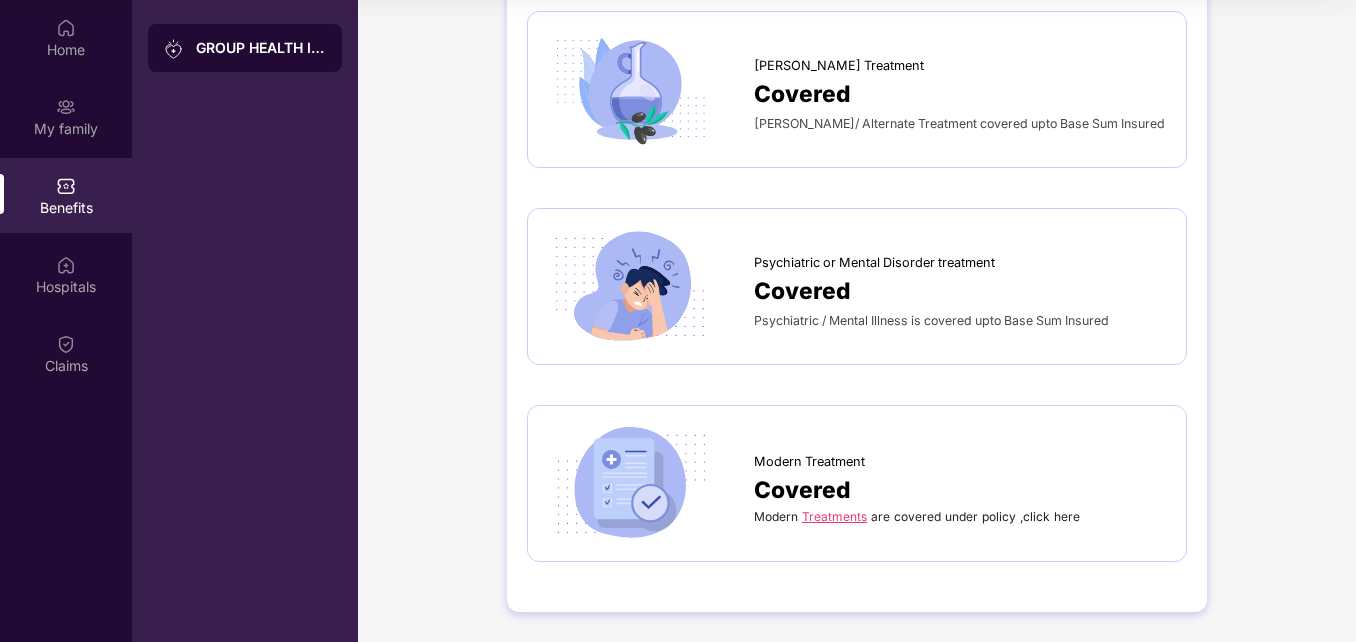 scroll, scrollTop: 0, scrollLeft: 0, axis: both 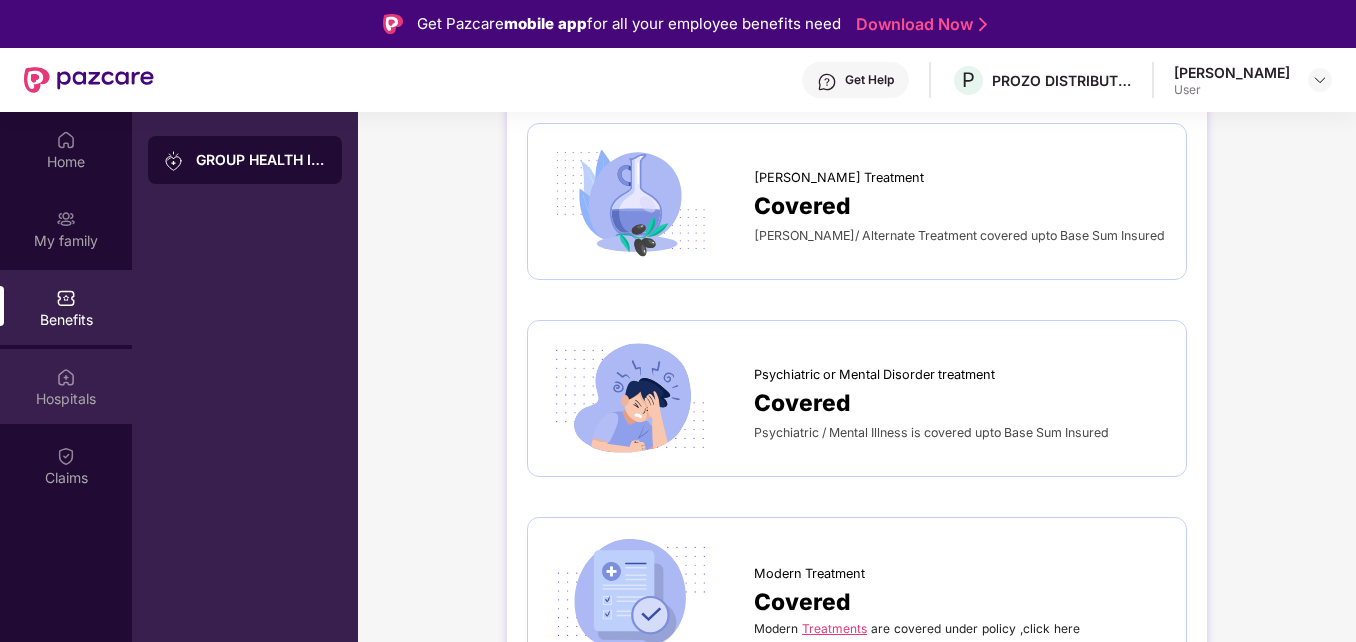 click on "Hospitals" at bounding box center [66, 399] 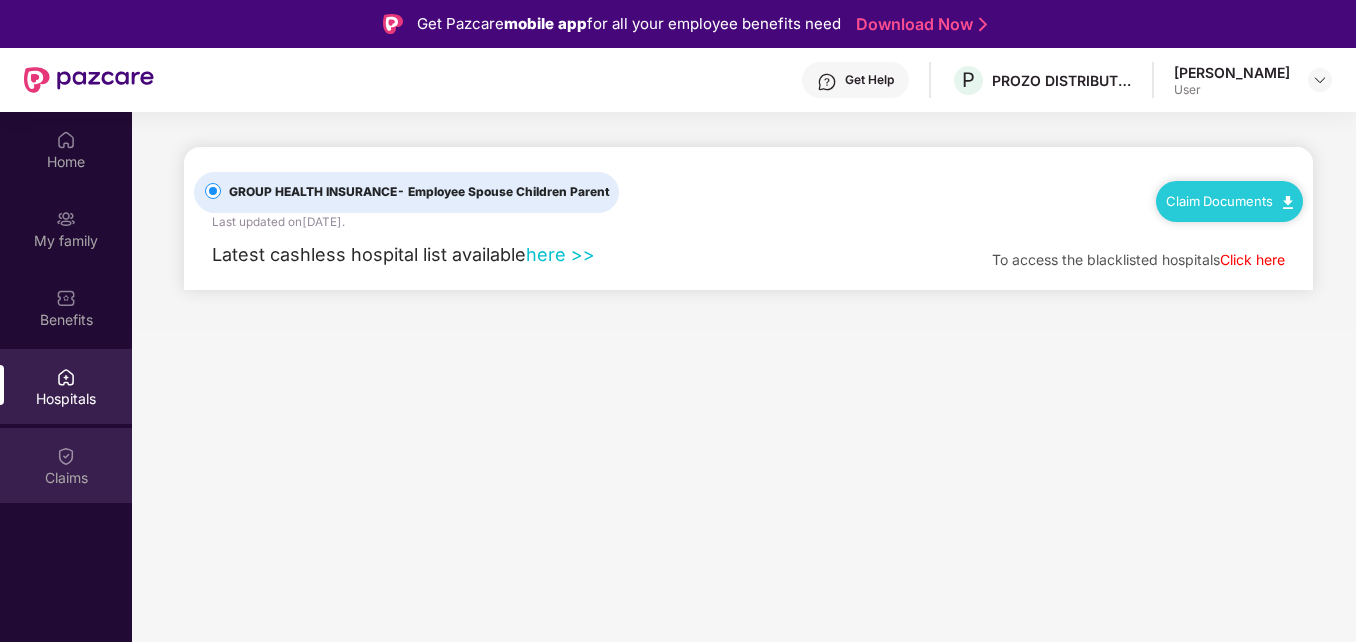 click at bounding box center (66, 456) 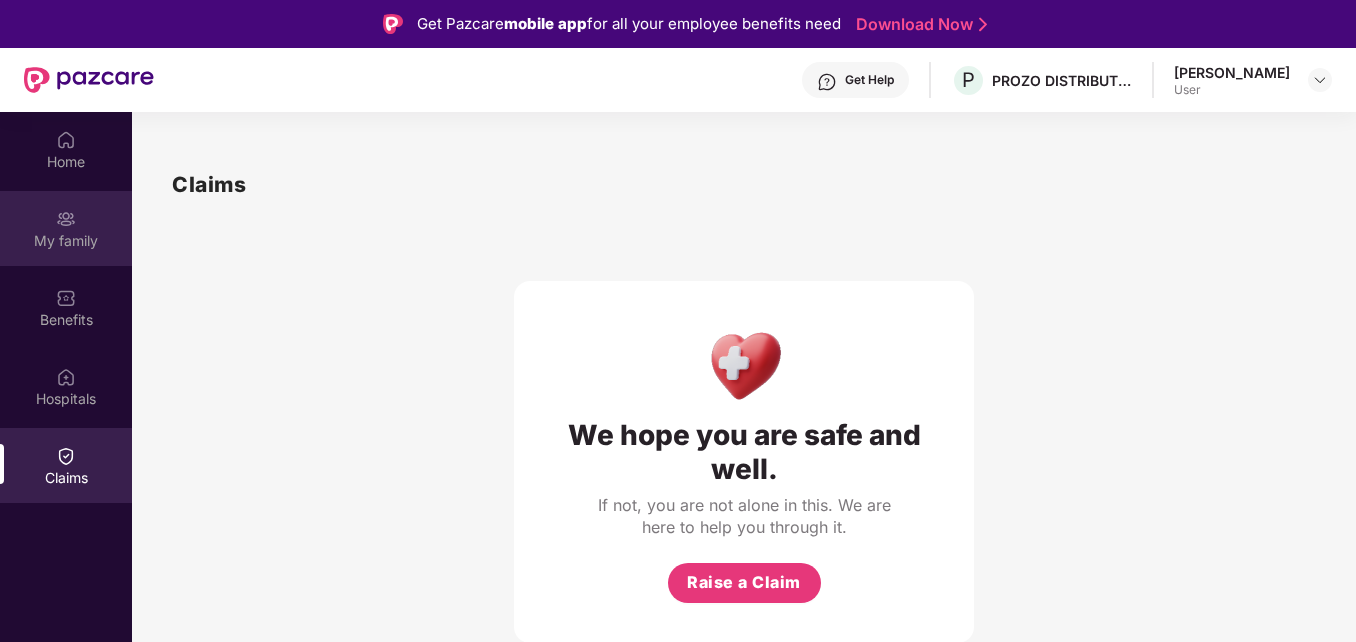 click on "My family" at bounding box center (66, 228) 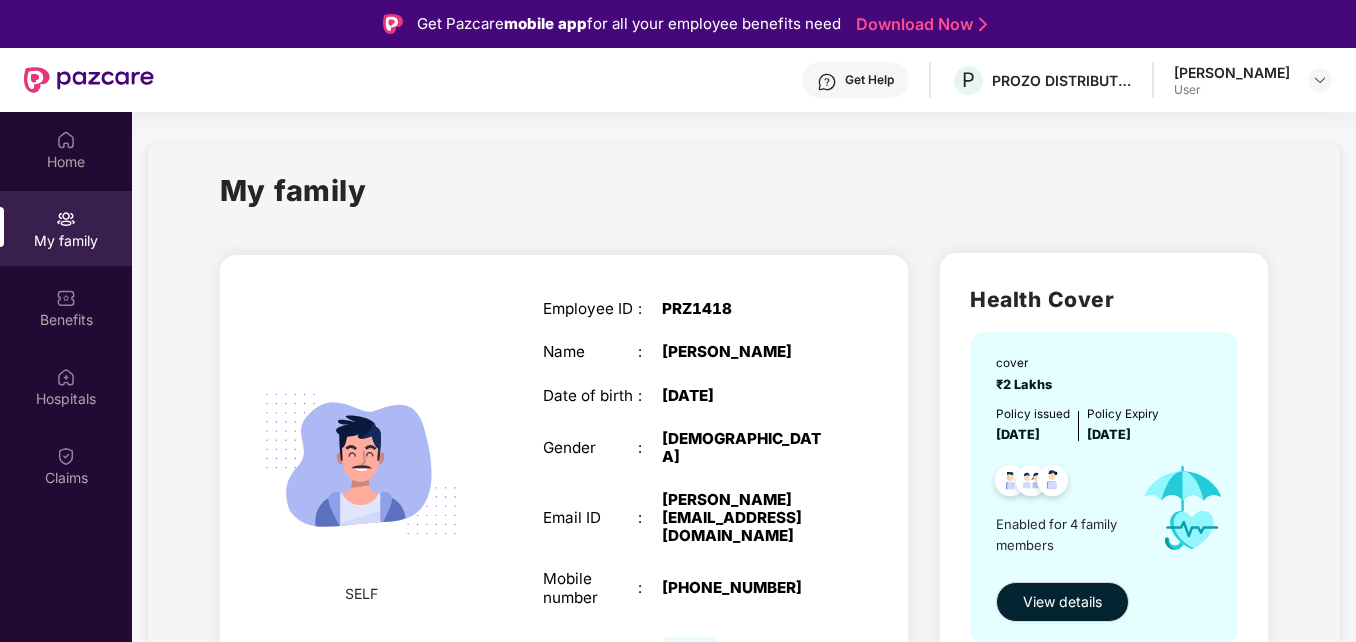 drag, startPoint x: 1352, startPoint y: 256, endPoint x: 1353, endPoint y: 358, distance: 102.0049 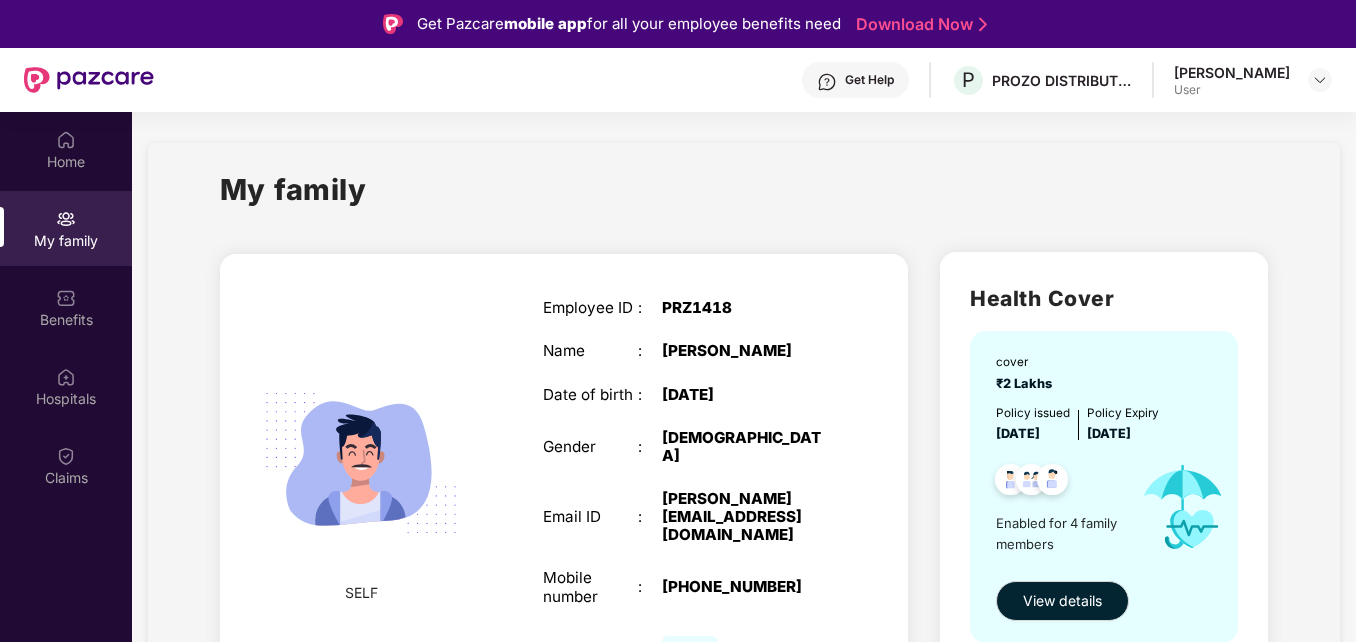 scroll, scrollTop: 0, scrollLeft: 0, axis: both 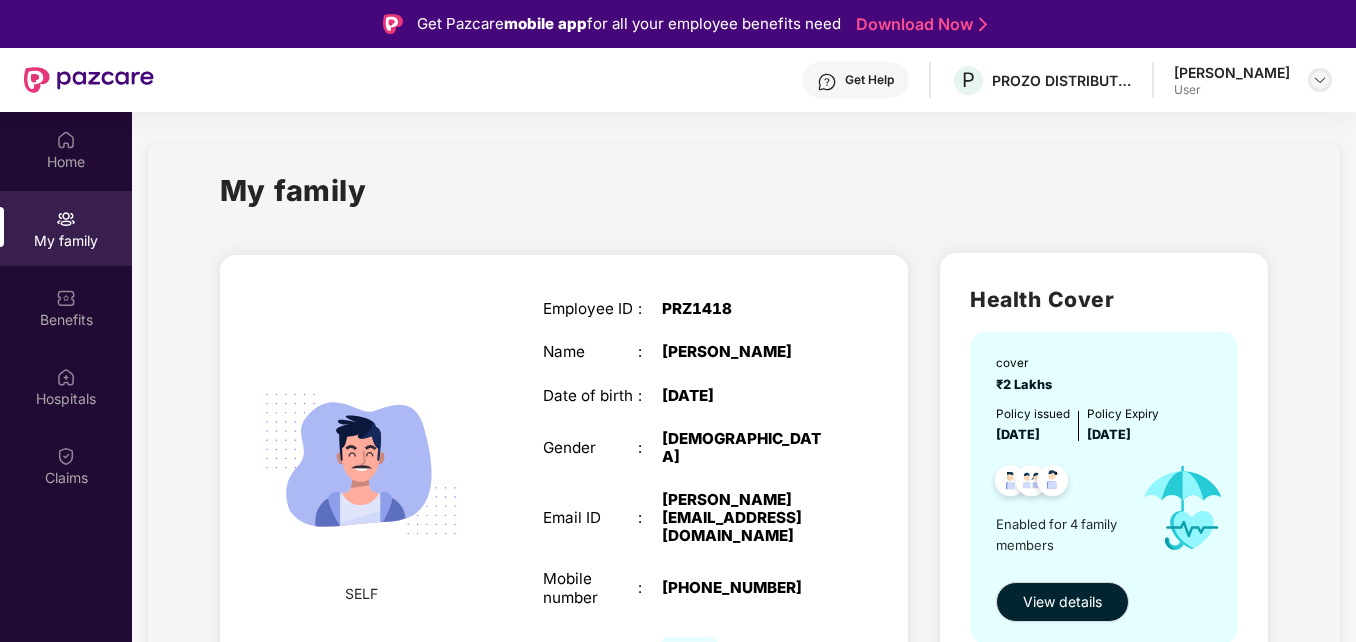 click at bounding box center (1320, 80) 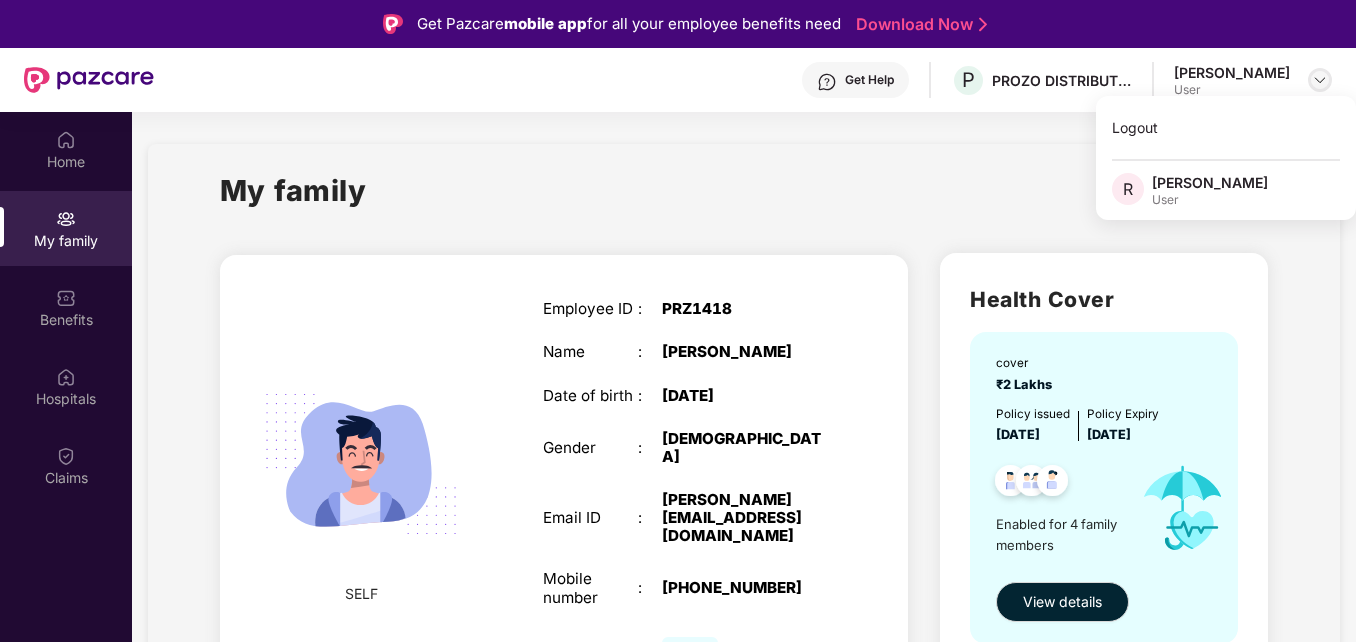 click at bounding box center (1320, 80) 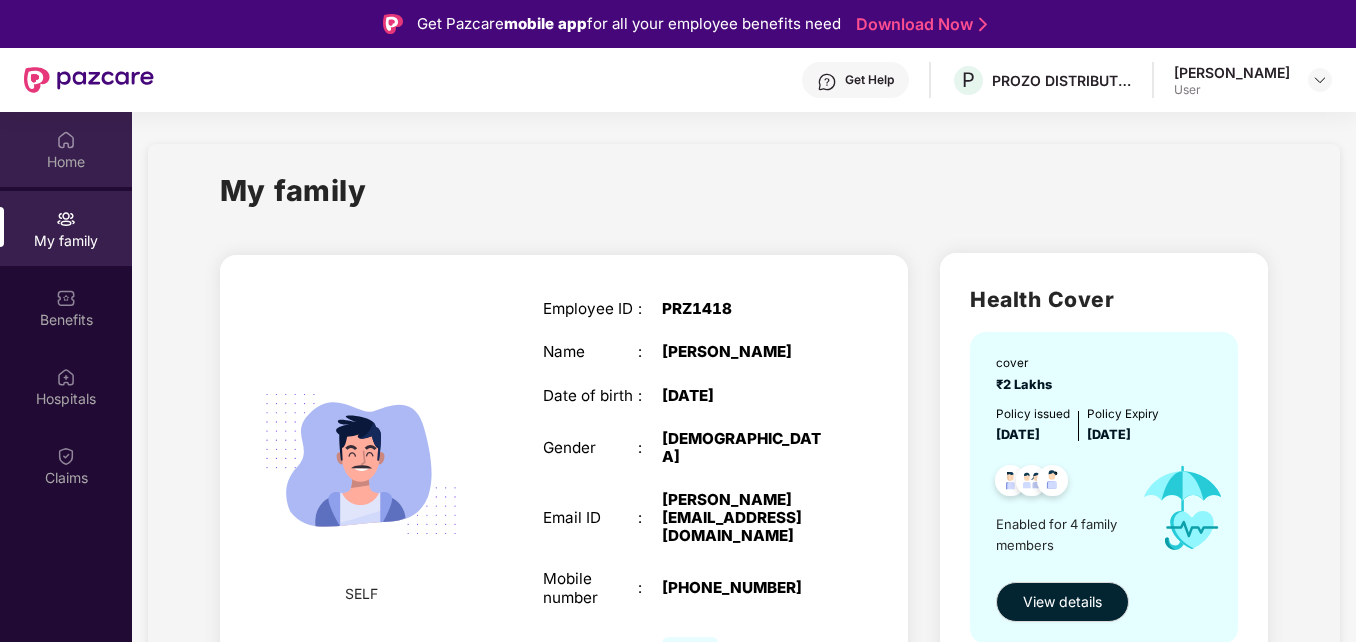 click at bounding box center [66, 140] 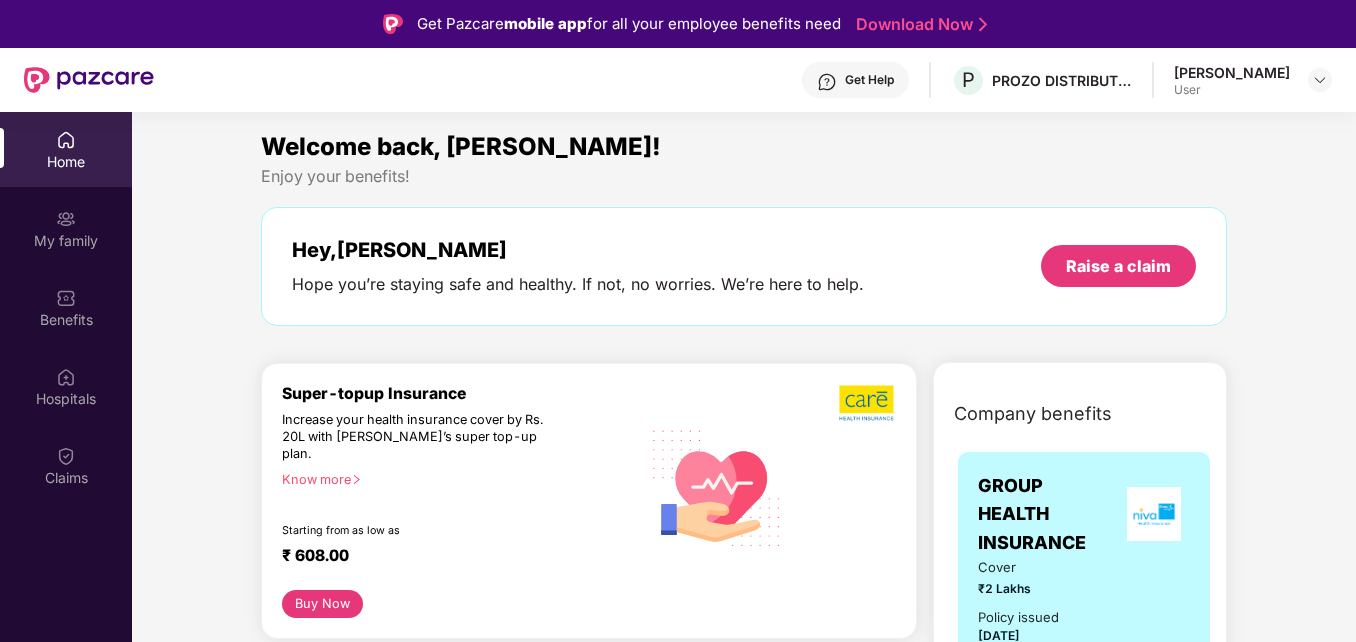 click on "Know more" at bounding box center (455, 479) 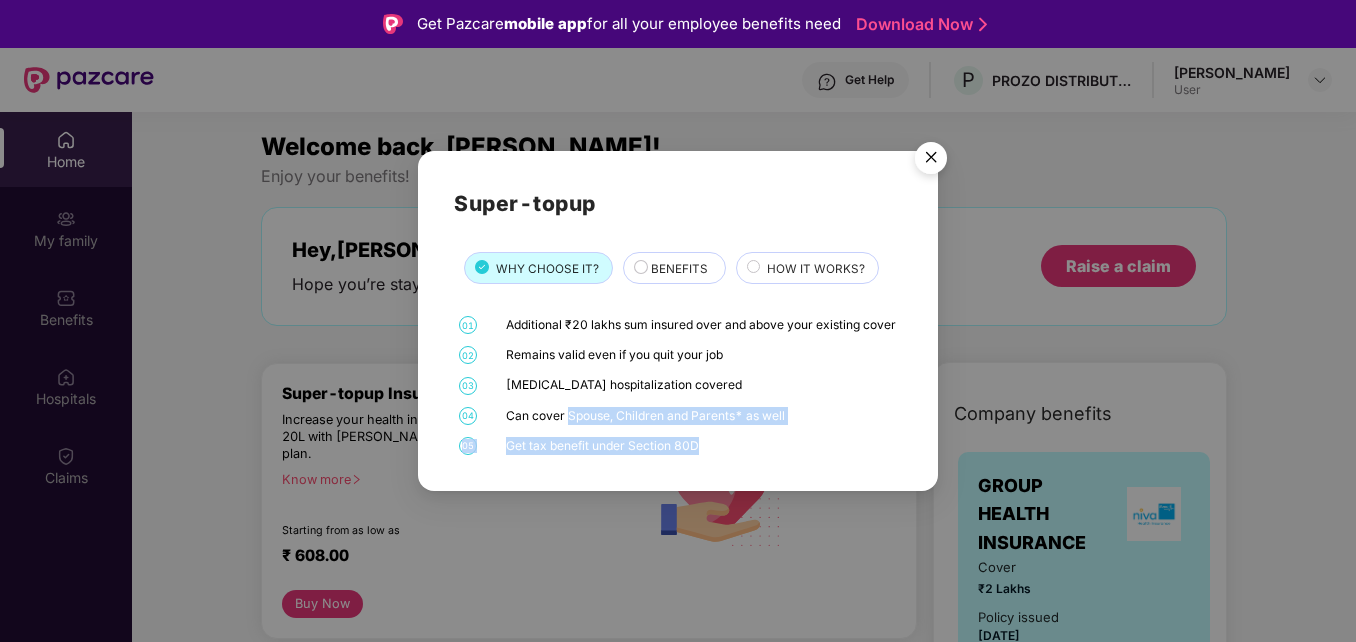 drag, startPoint x: 566, startPoint y: 423, endPoint x: 741, endPoint y: 444, distance: 176.2555 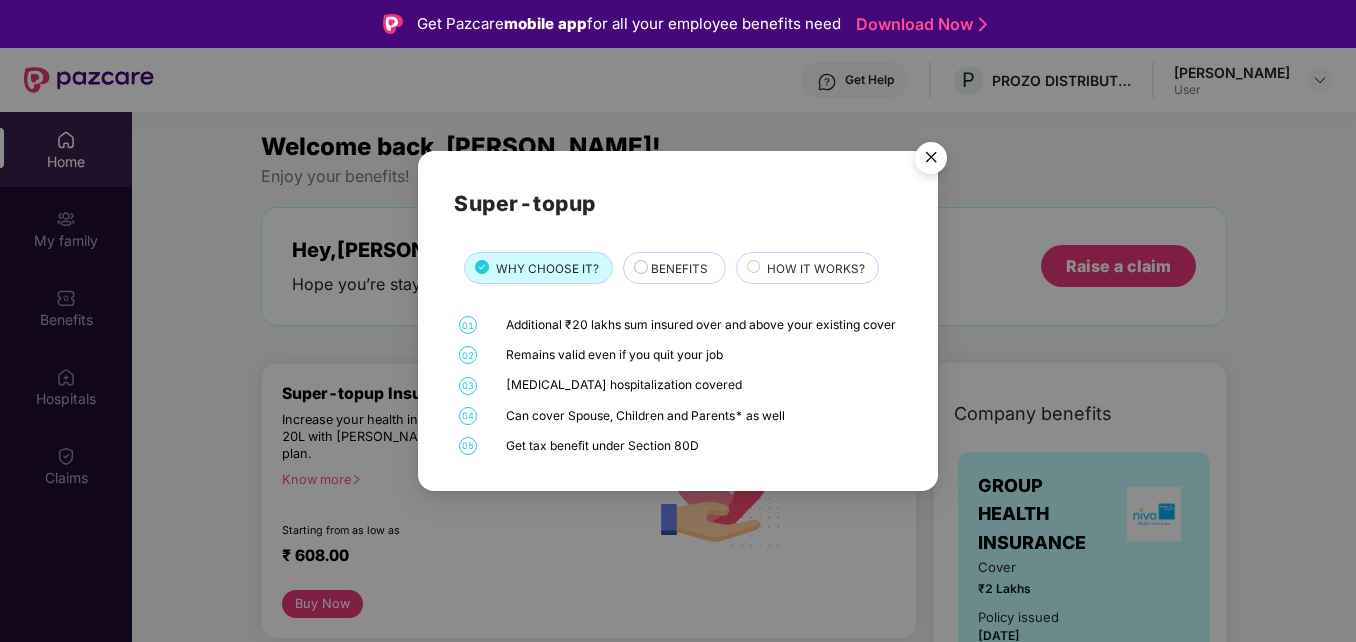 click on "Super-topup WHY CHOOSE IT? BENEFITS HOW IT WORKS? 01 Additional ₹20 lakhs sum insured over and above your existing cover 02  Remains valid even if you quit your job 03 [MEDICAL_DATA] hospitalization covered 04 Can cover Spouse, Children and Parents* as well 05 Get tax benefit under Section 80D" at bounding box center (678, 321) 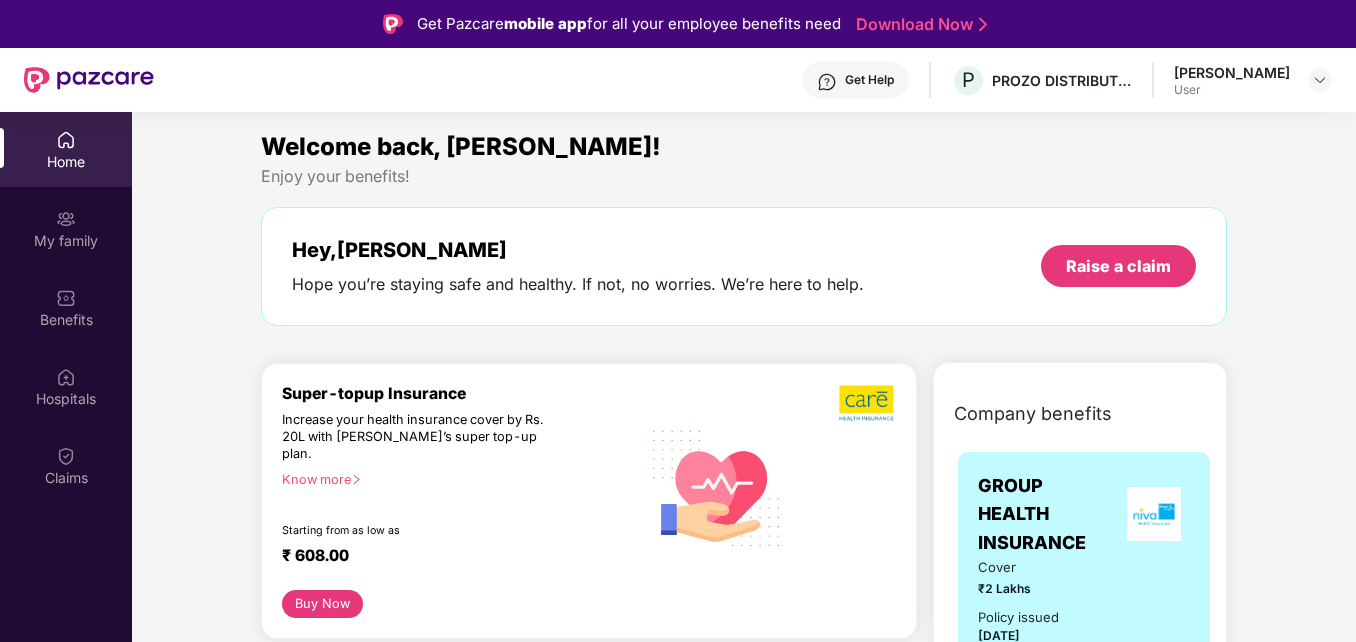 click on "Buy Now" at bounding box center [322, 604] 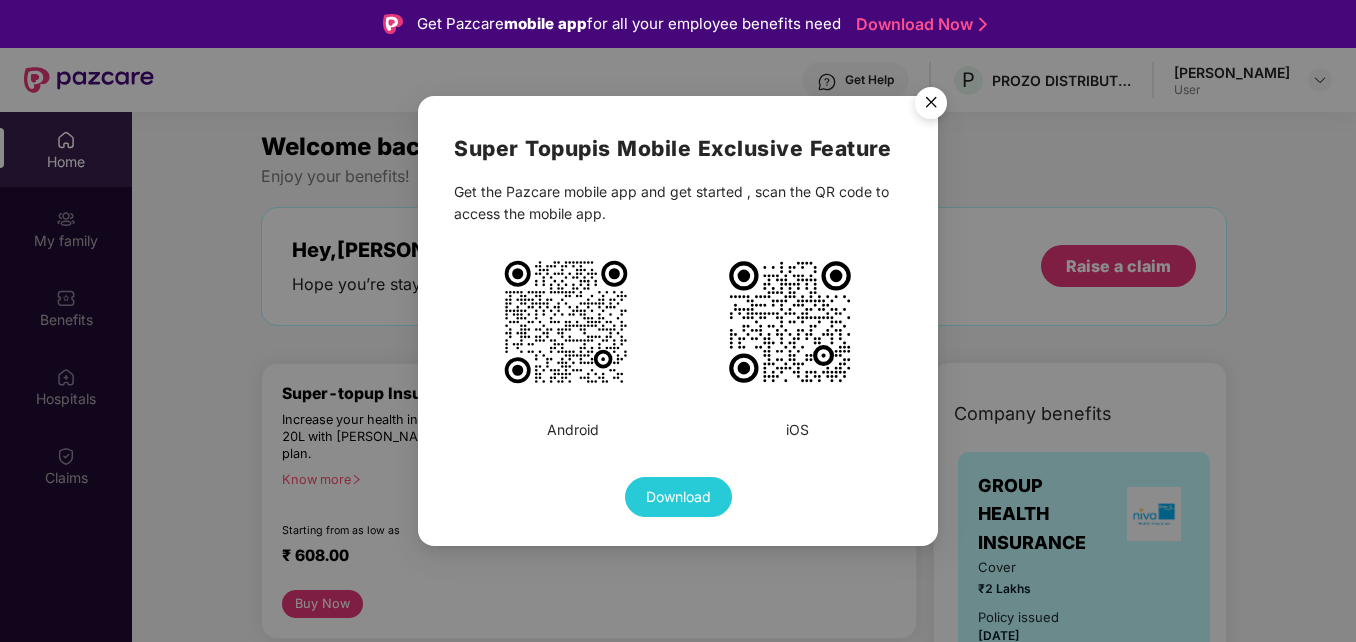 click at bounding box center [931, 106] 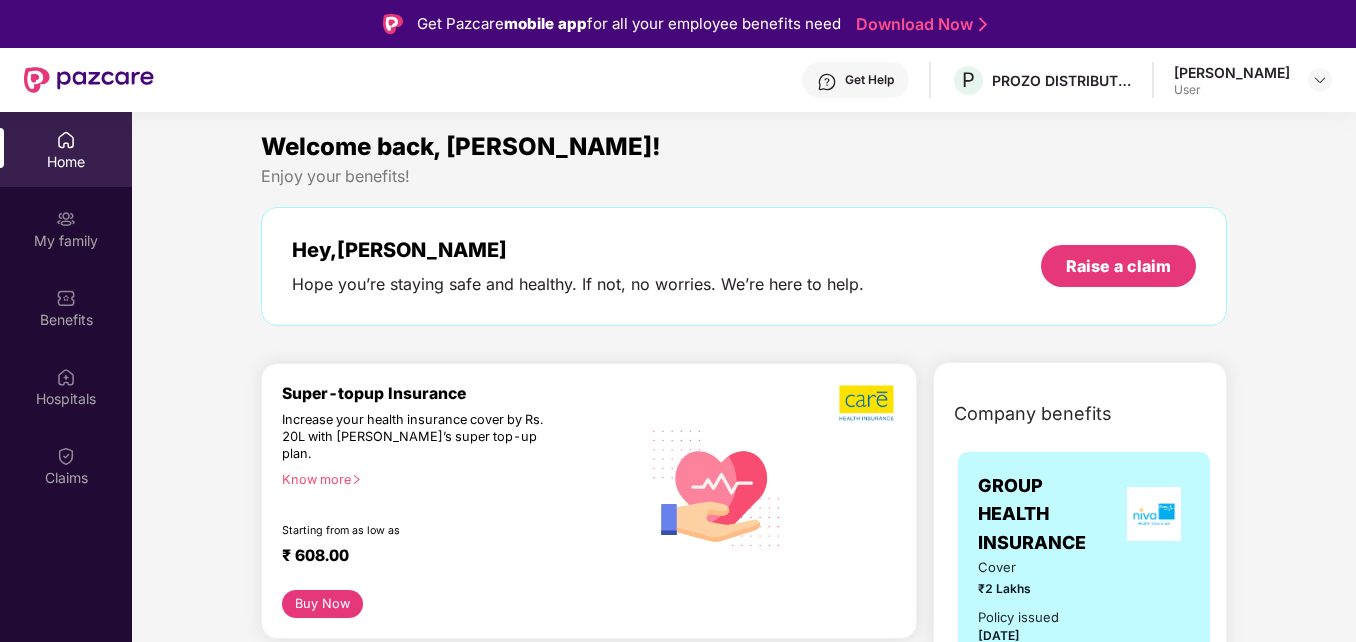 click on "Know more" at bounding box center [455, 479] 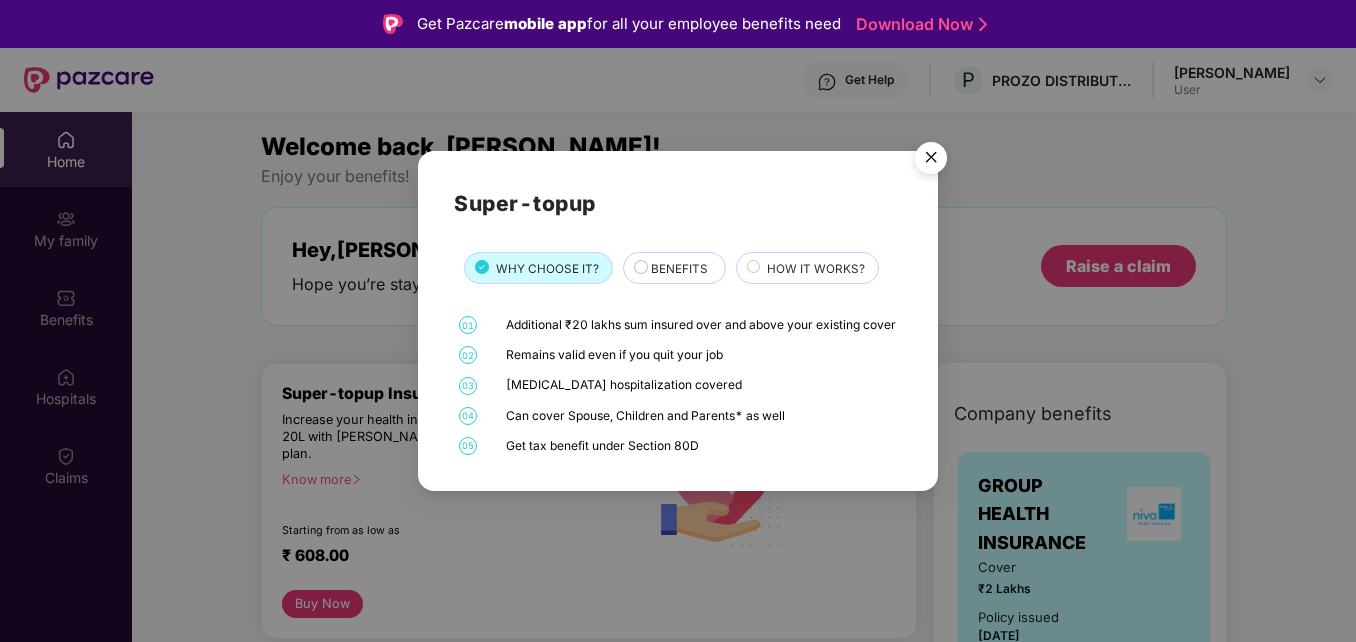 click on "BENEFITS" at bounding box center (678, 270) 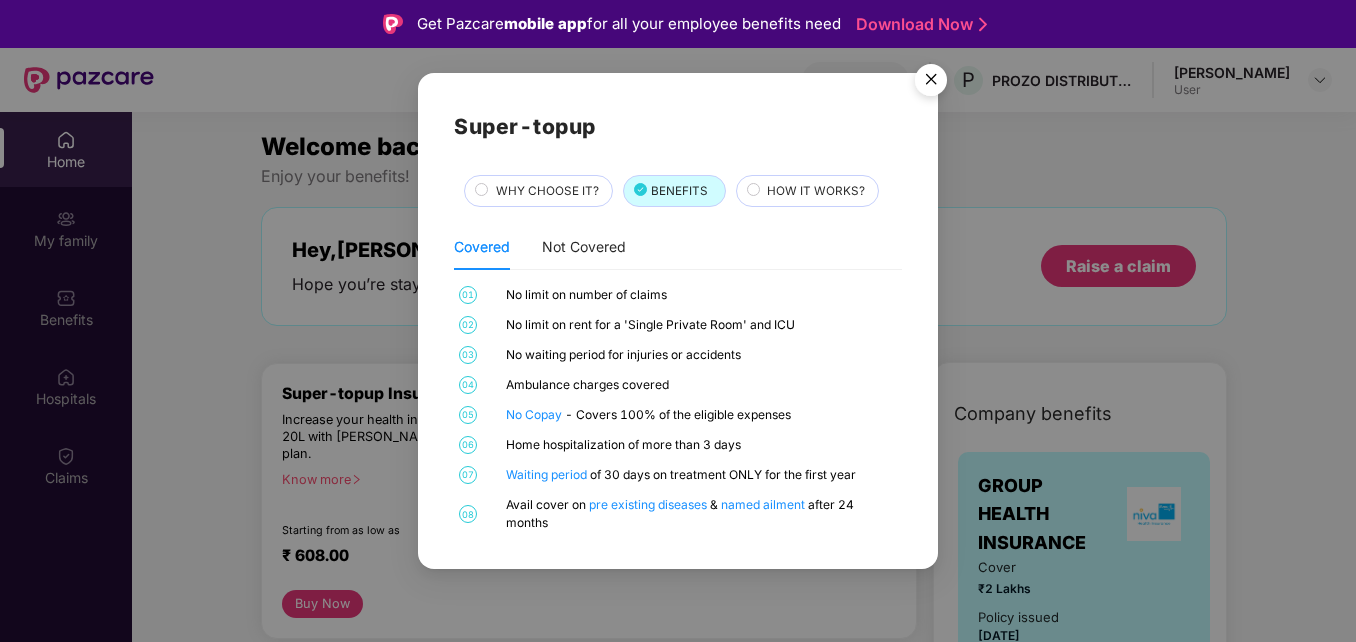 click on "HOW IT WORKS?" at bounding box center [816, 191] 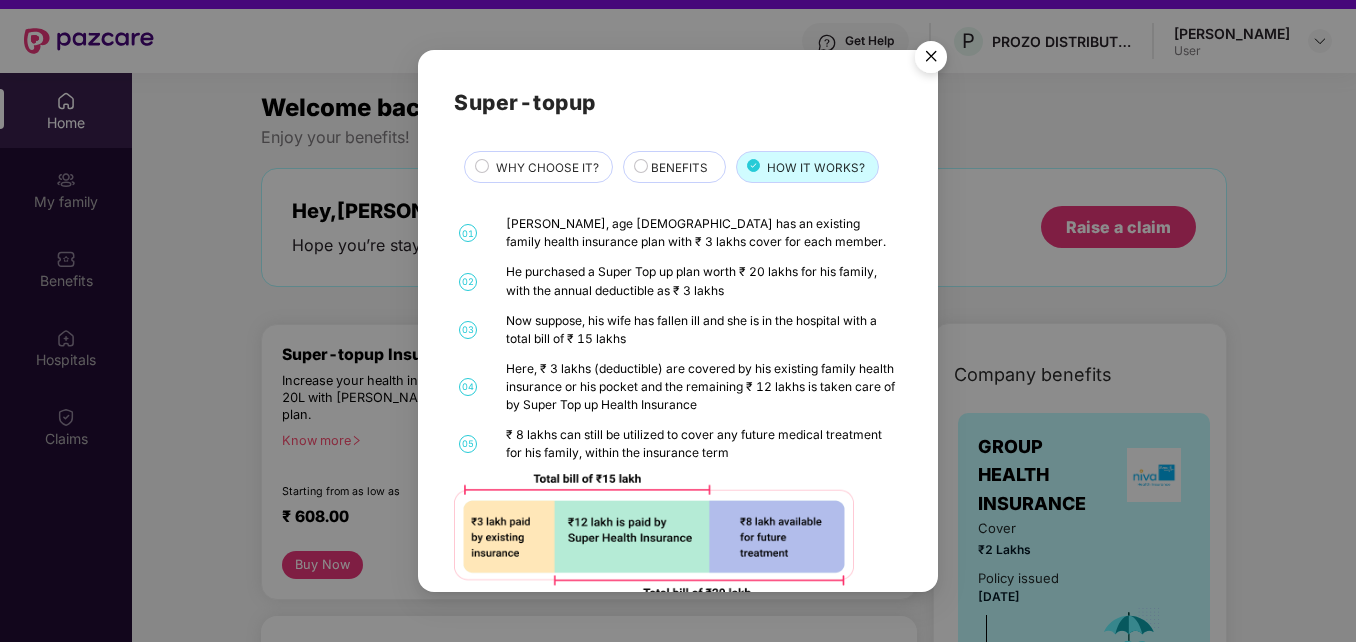 scroll, scrollTop: 40, scrollLeft: 0, axis: vertical 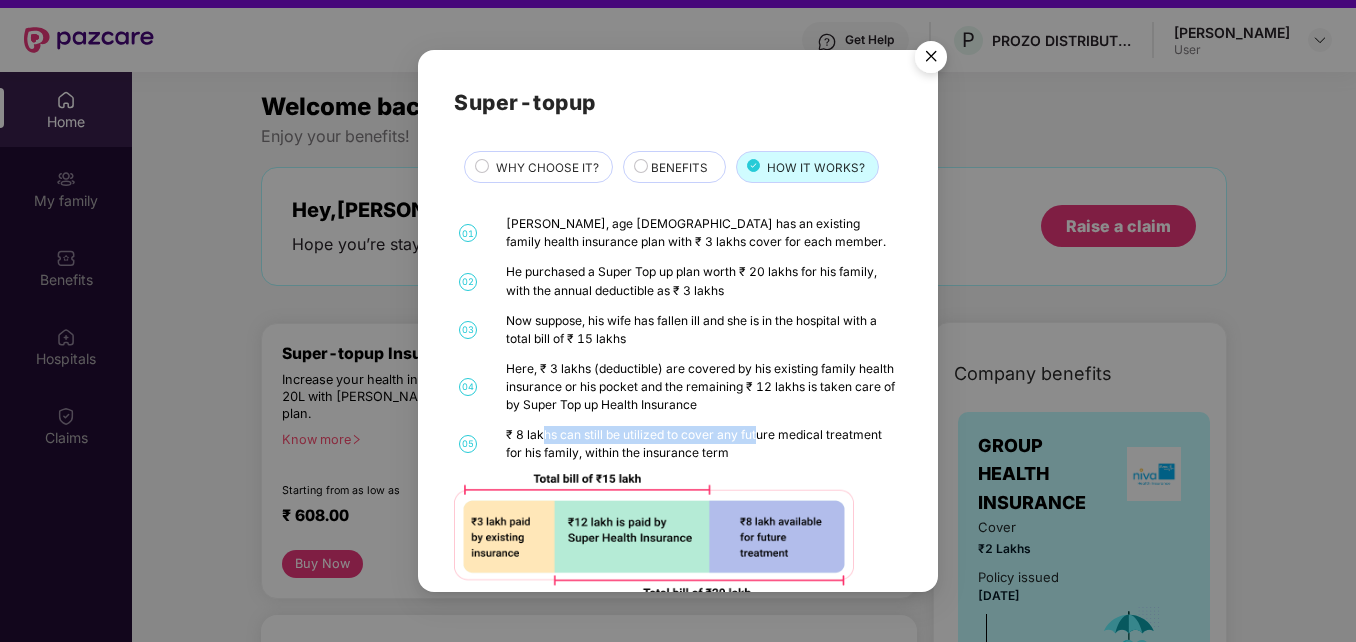 drag, startPoint x: 542, startPoint y: 441, endPoint x: 757, endPoint y: 434, distance: 215.11392 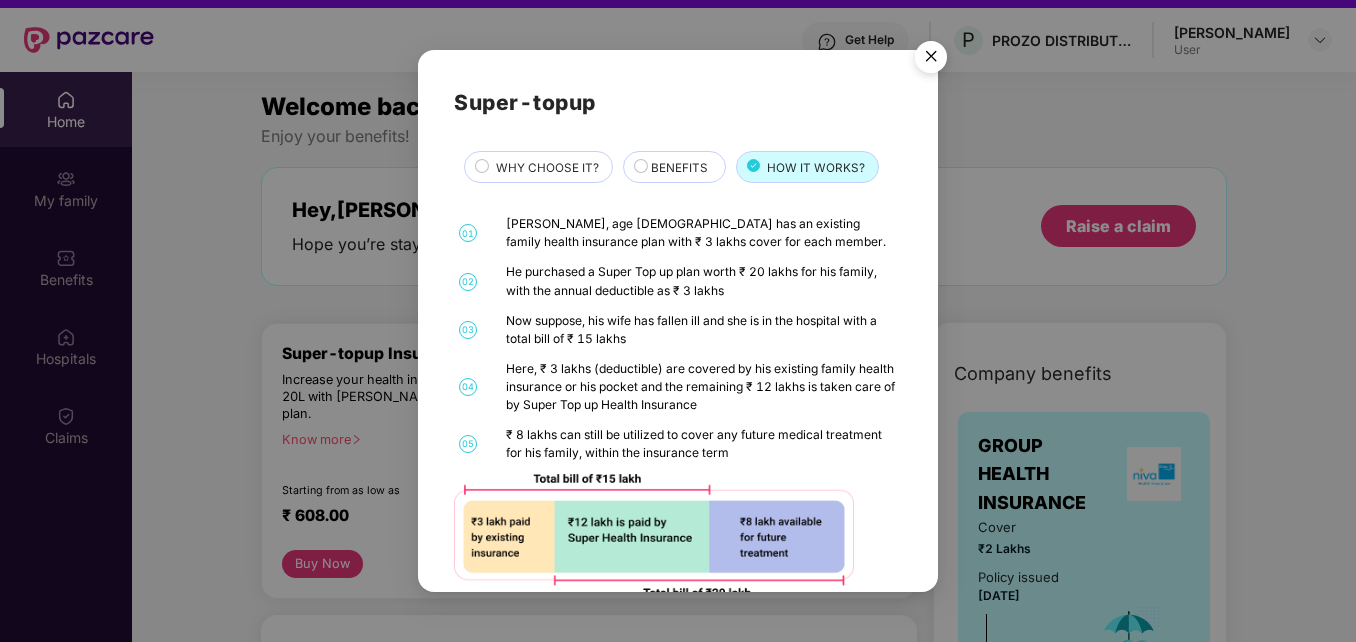 click at bounding box center [931, 60] 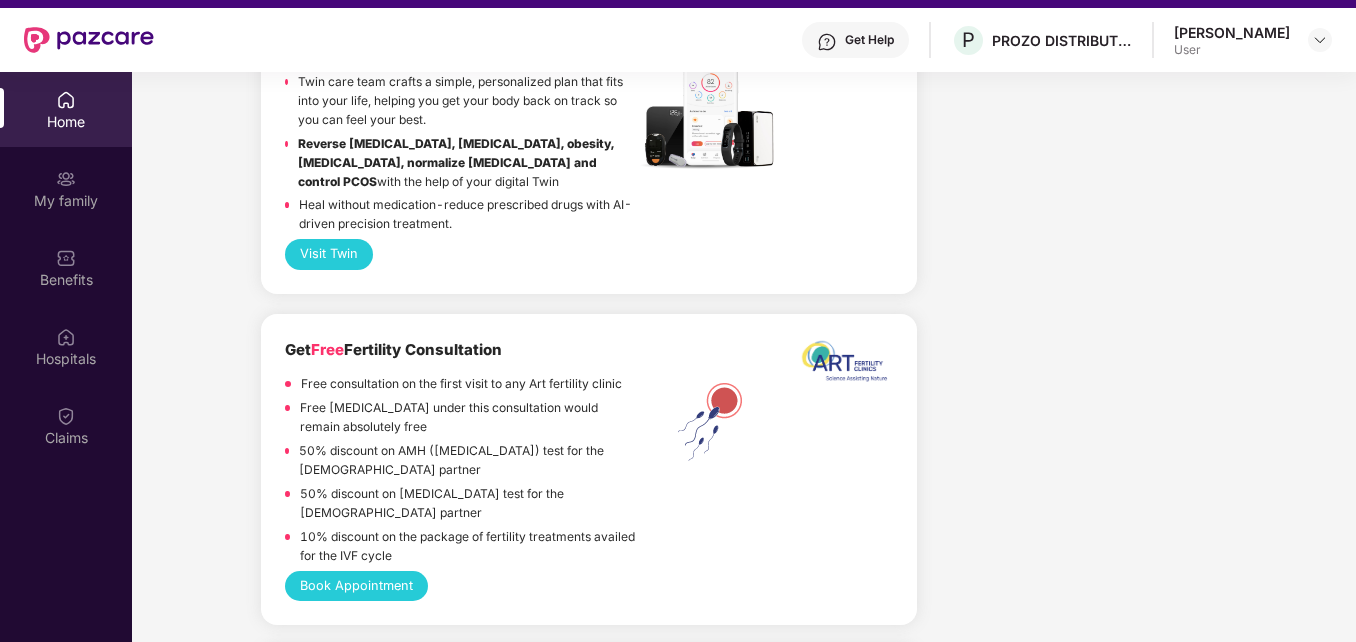 scroll, scrollTop: 2722, scrollLeft: 0, axis: vertical 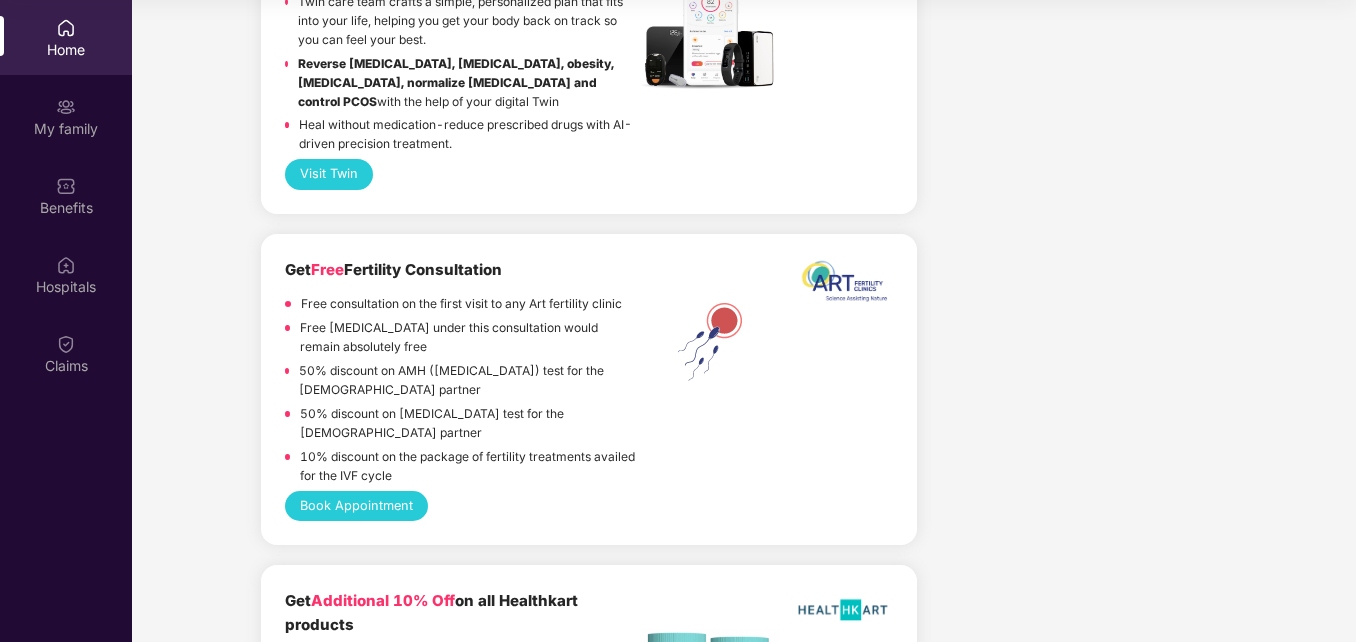 drag, startPoint x: 1353, startPoint y: 375, endPoint x: 1361, endPoint y: 448, distance: 73.43705 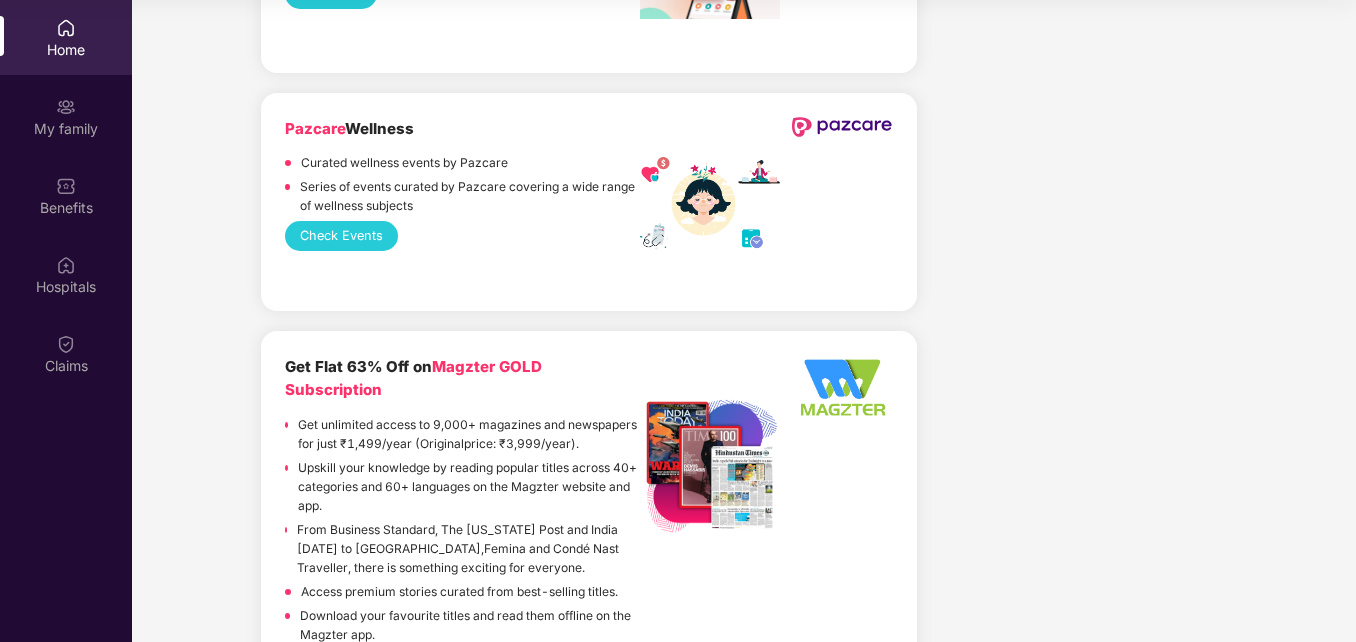 scroll, scrollTop: 4689, scrollLeft: 0, axis: vertical 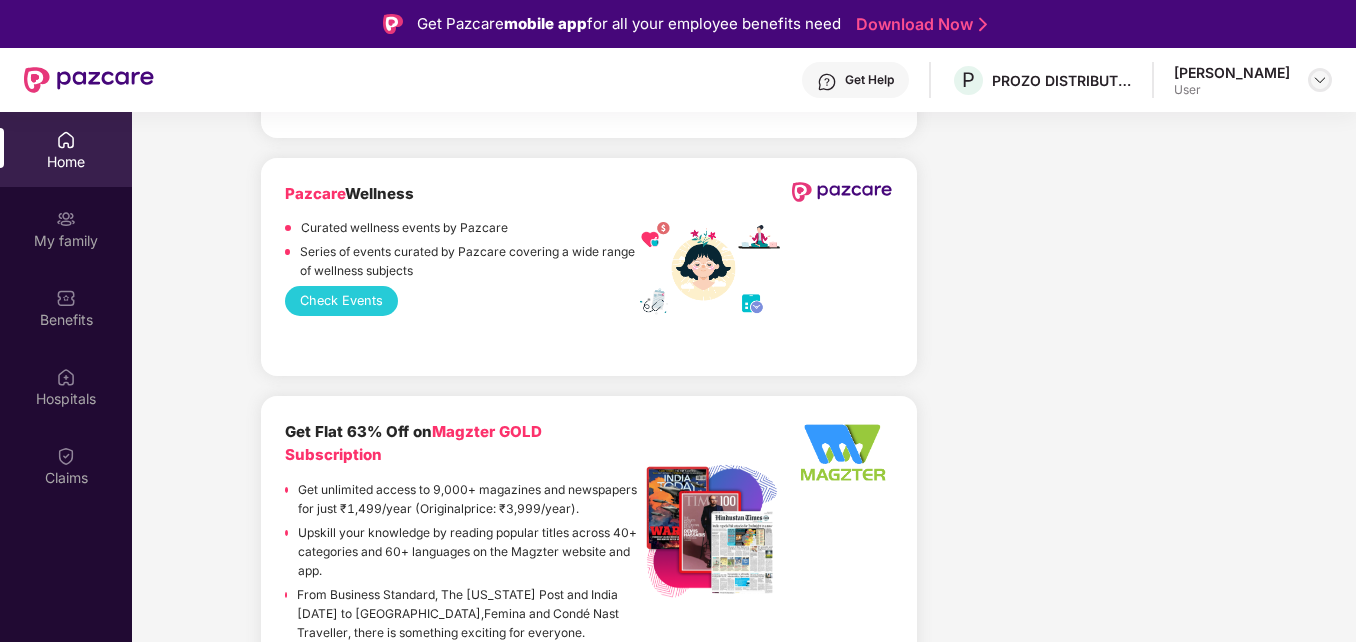 click at bounding box center [1320, 80] 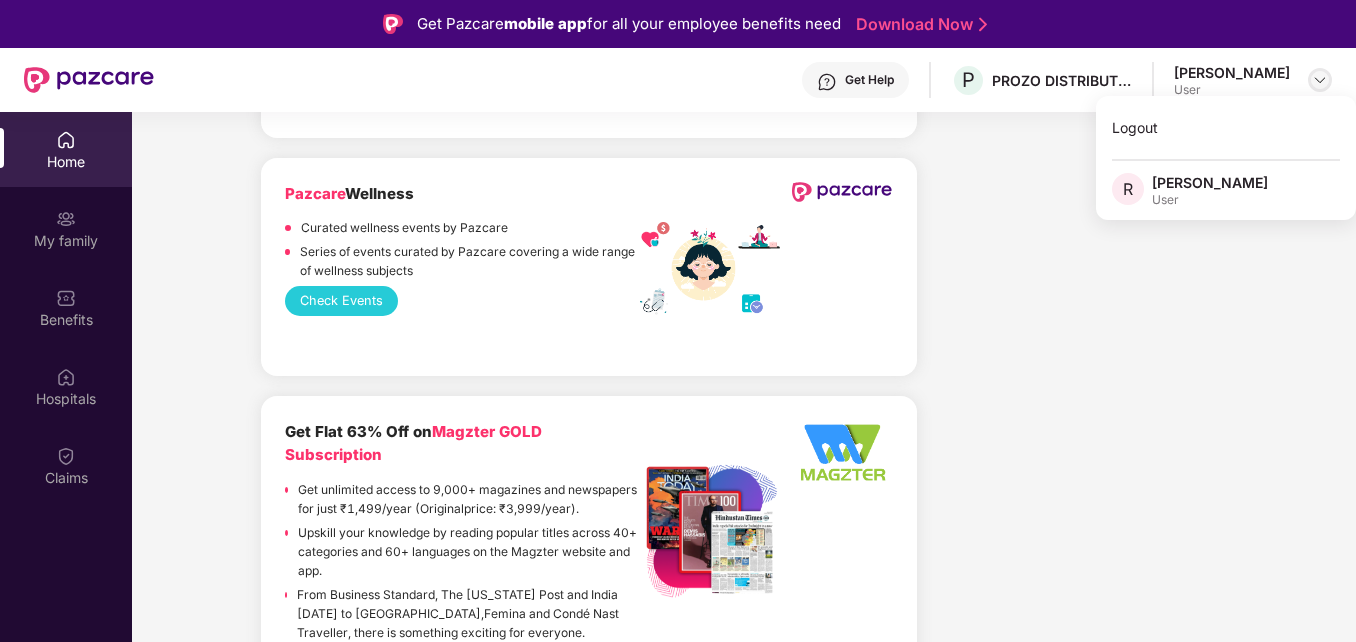 click at bounding box center (1320, 80) 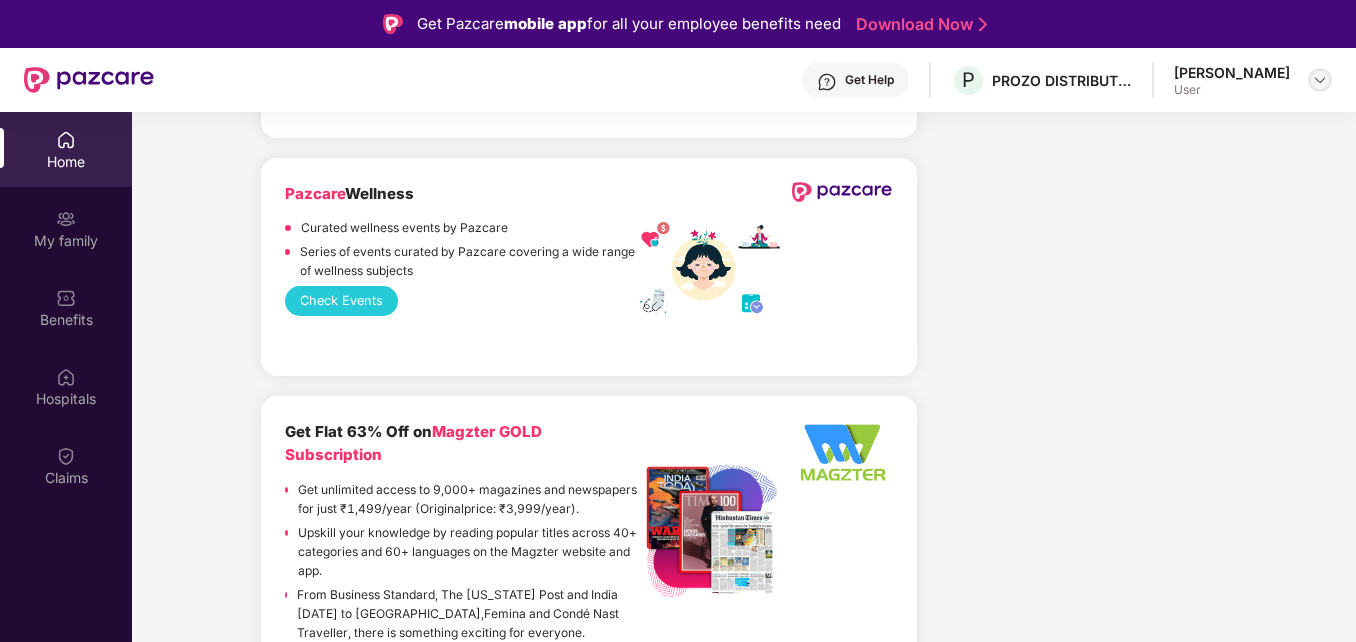 click at bounding box center [1320, 80] 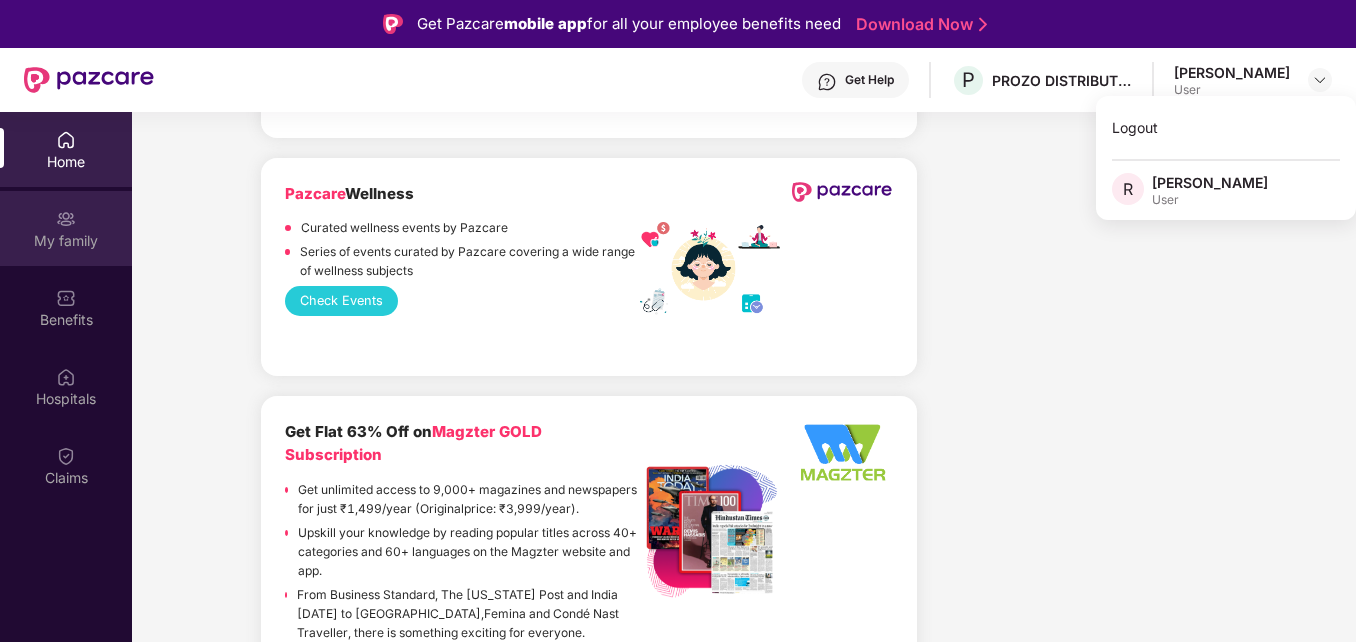 click at bounding box center (66, 219) 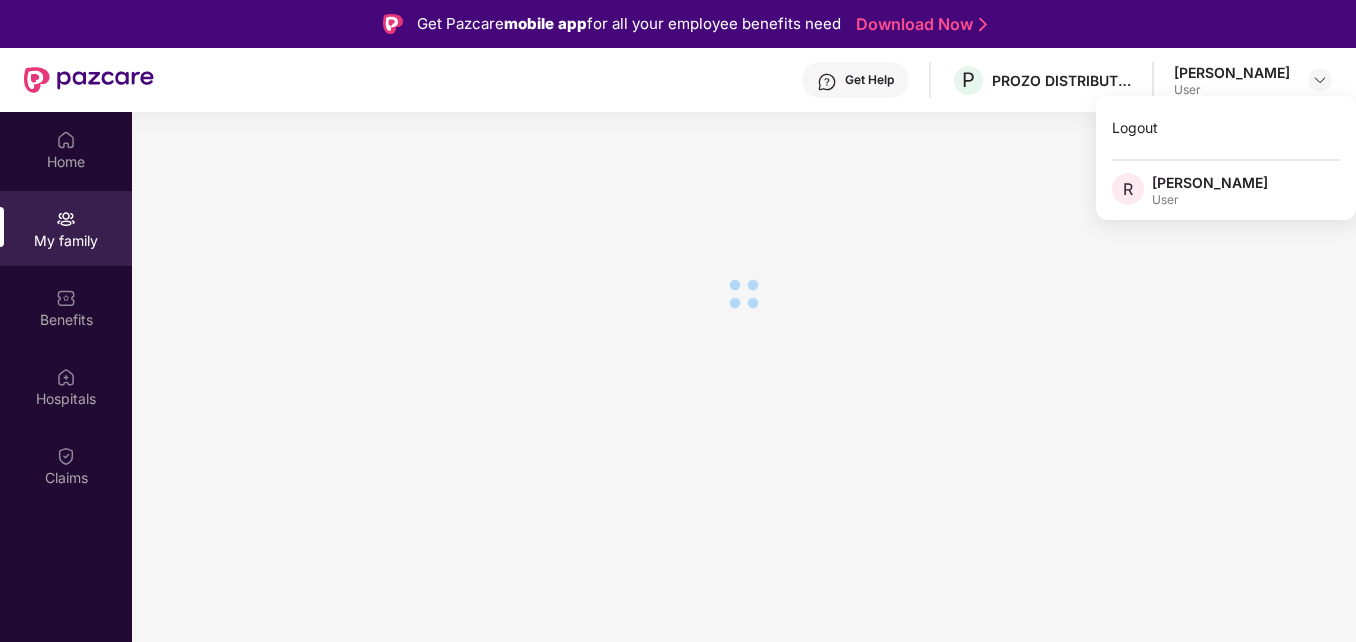 scroll, scrollTop: 0, scrollLeft: 0, axis: both 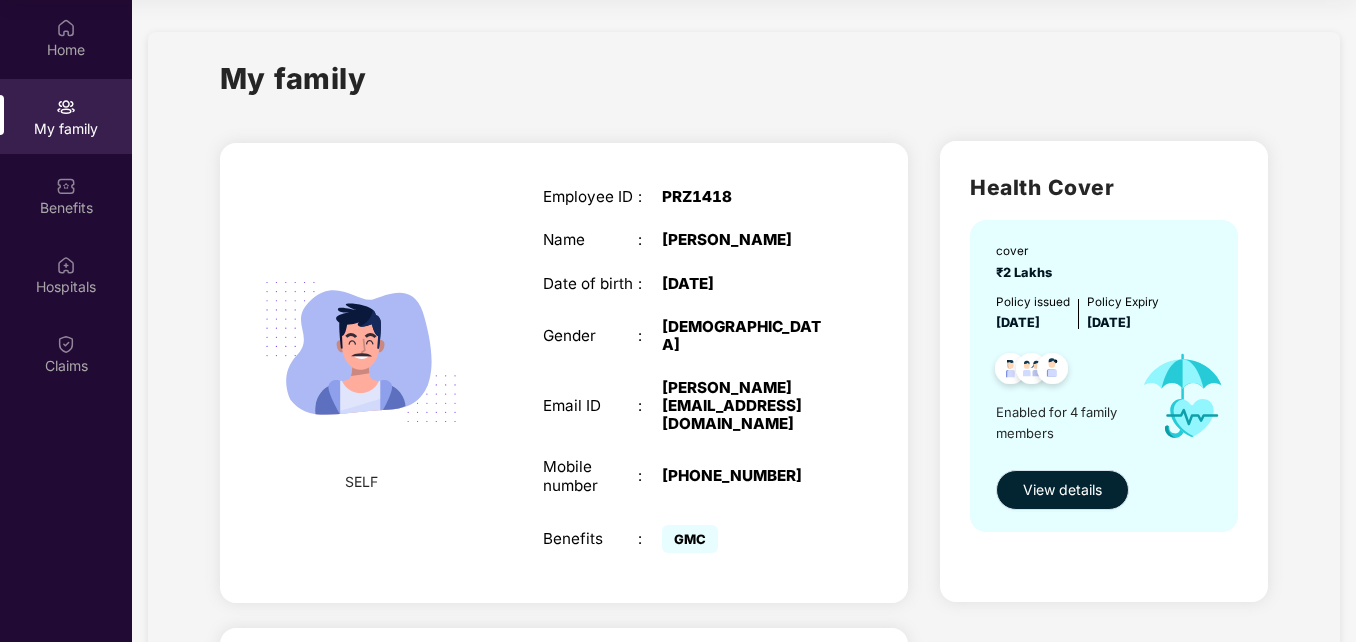 click on "View details" at bounding box center (1062, 490) 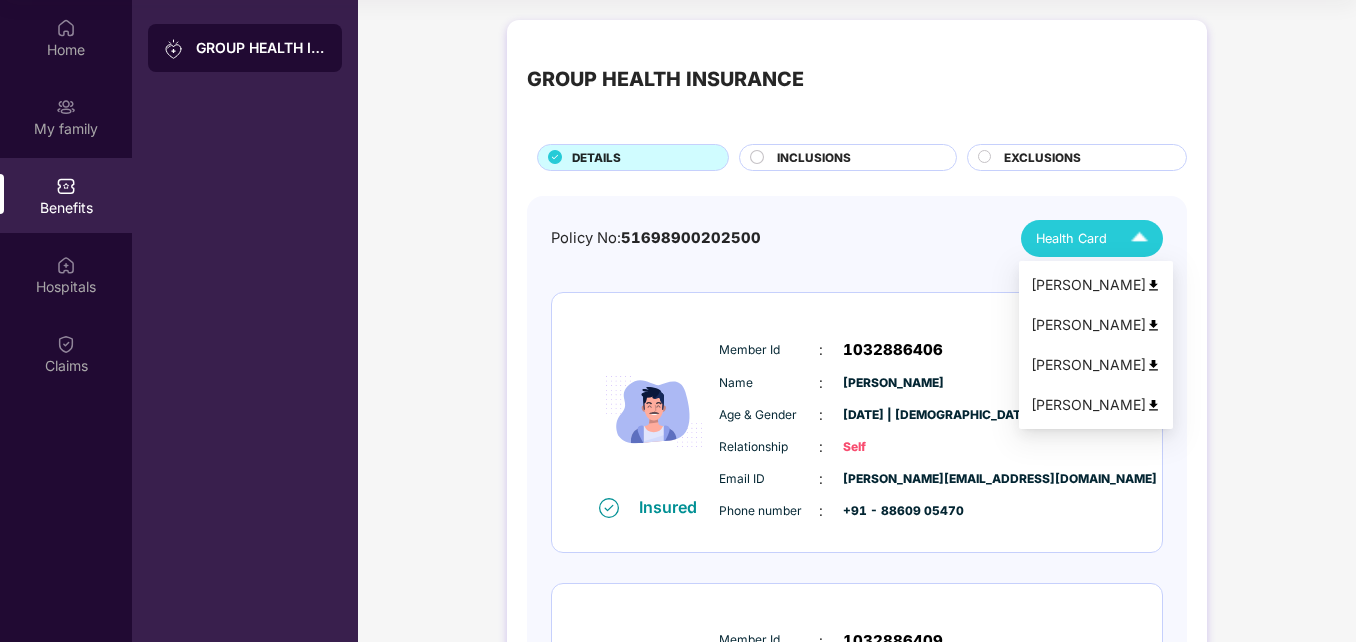 click on "Health Card" at bounding box center (1096, 238) 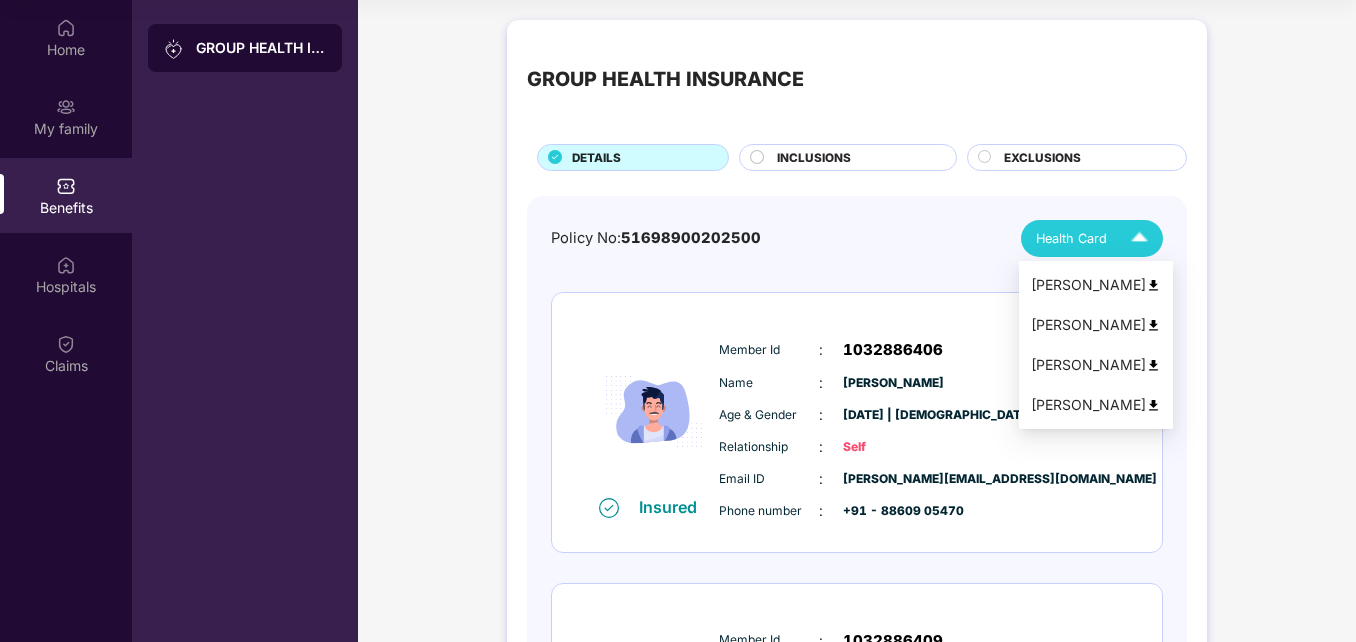 click at bounding box center (1139, 238) 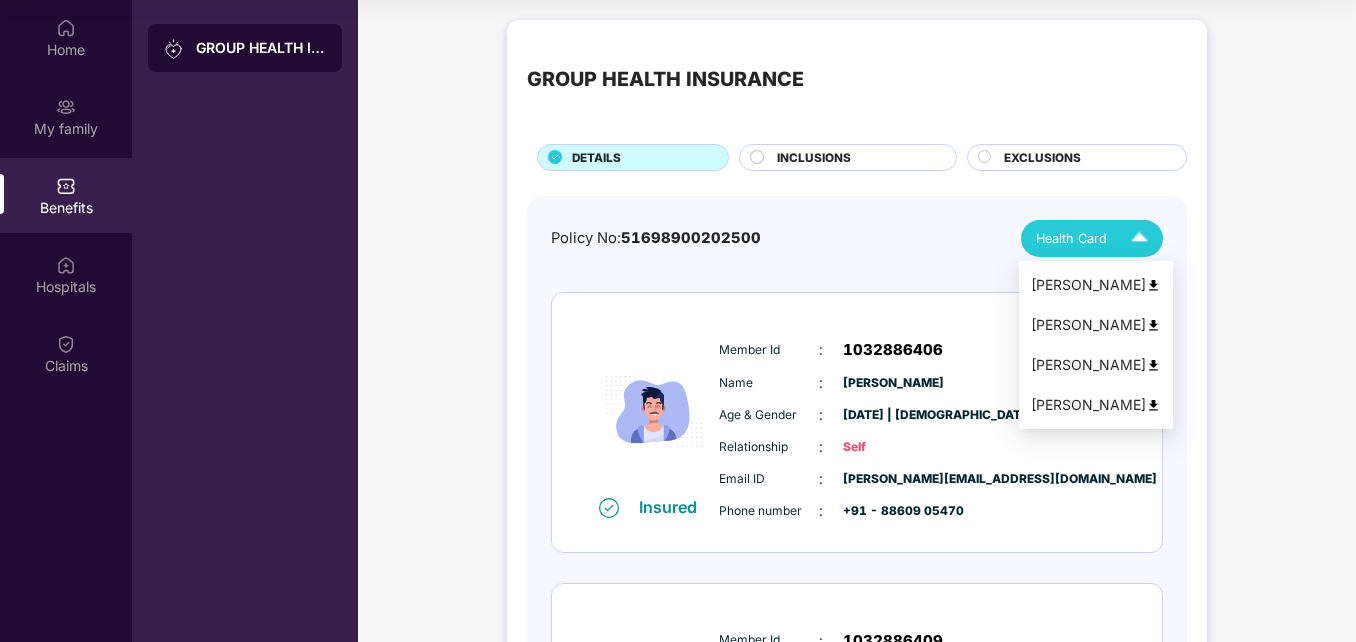 click at bounding box center [1153, 325] 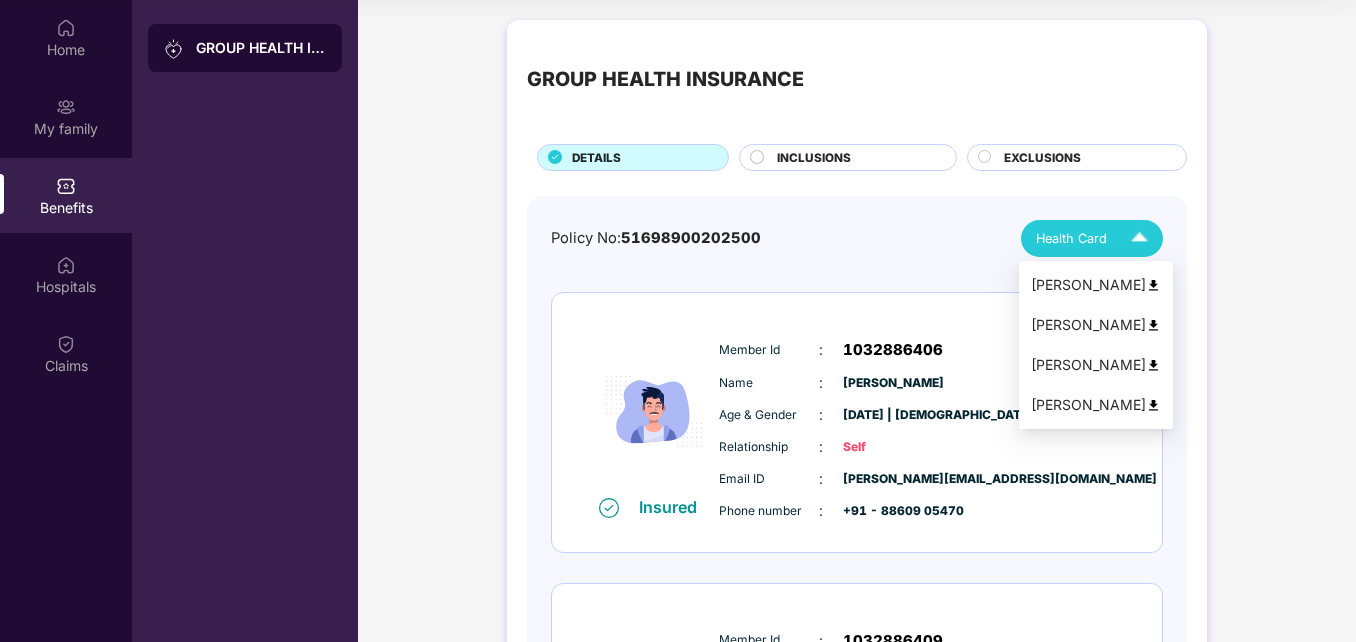 click at bounding box center [1139, 238] 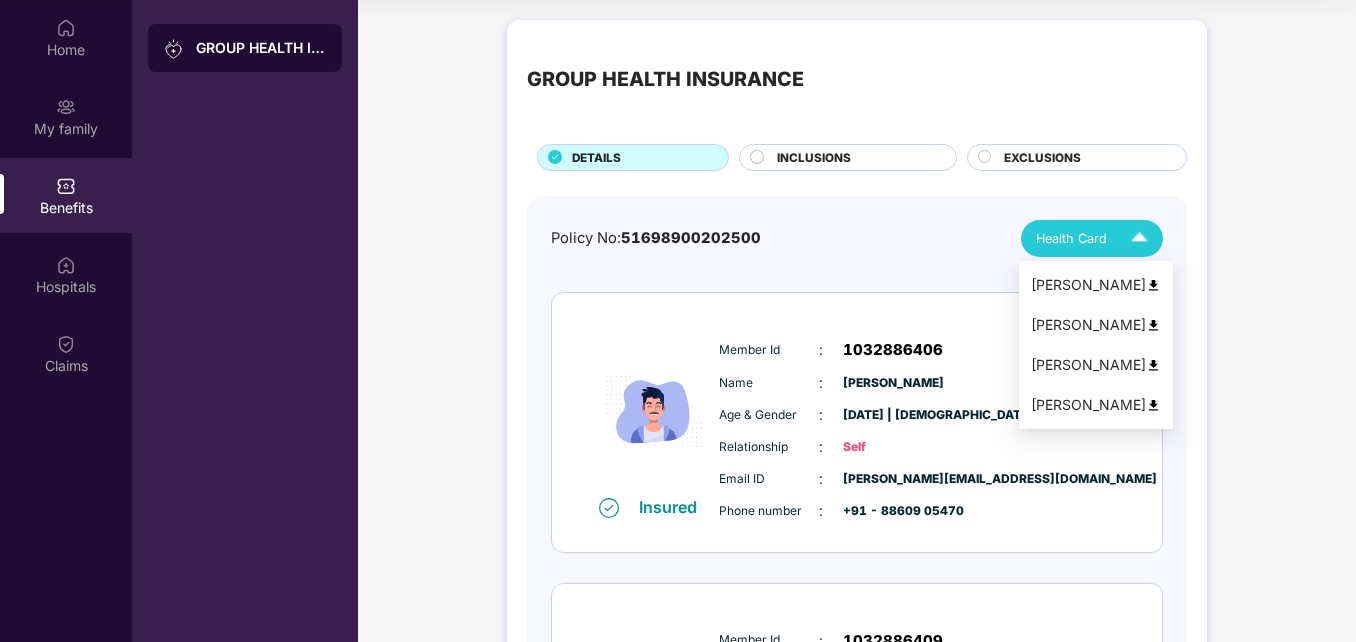 click at bounding box center (1153, 365) 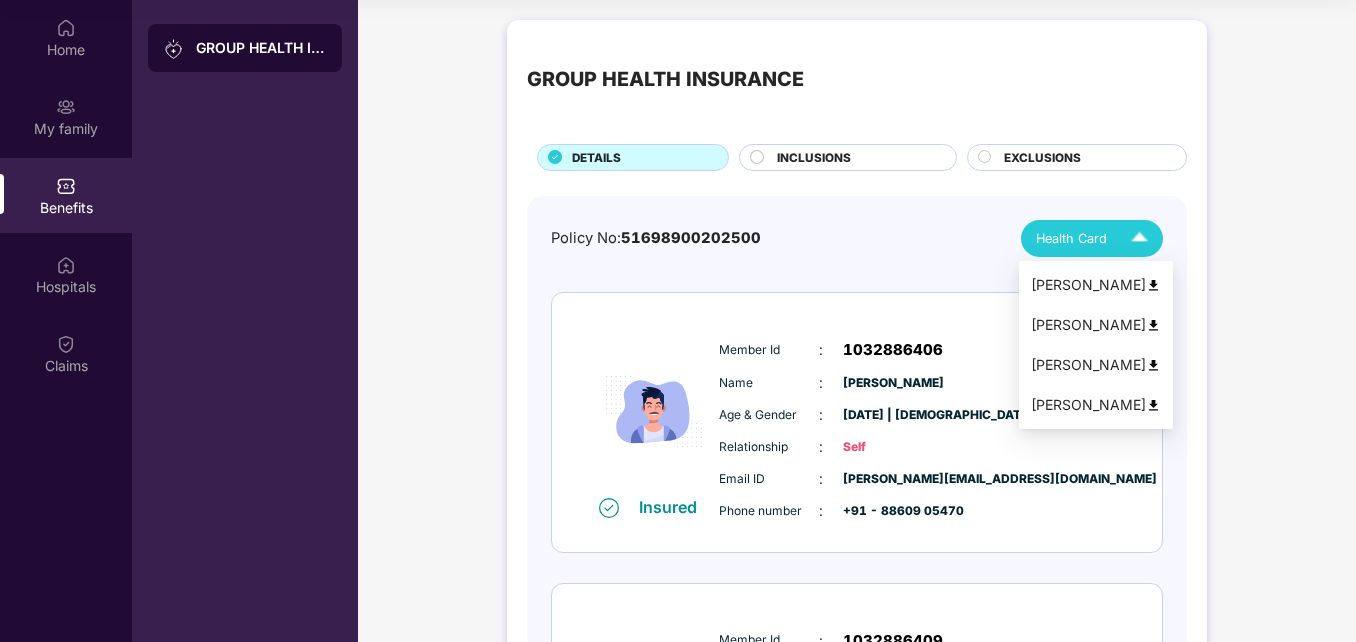 click at bounding box center [1139, 238] 